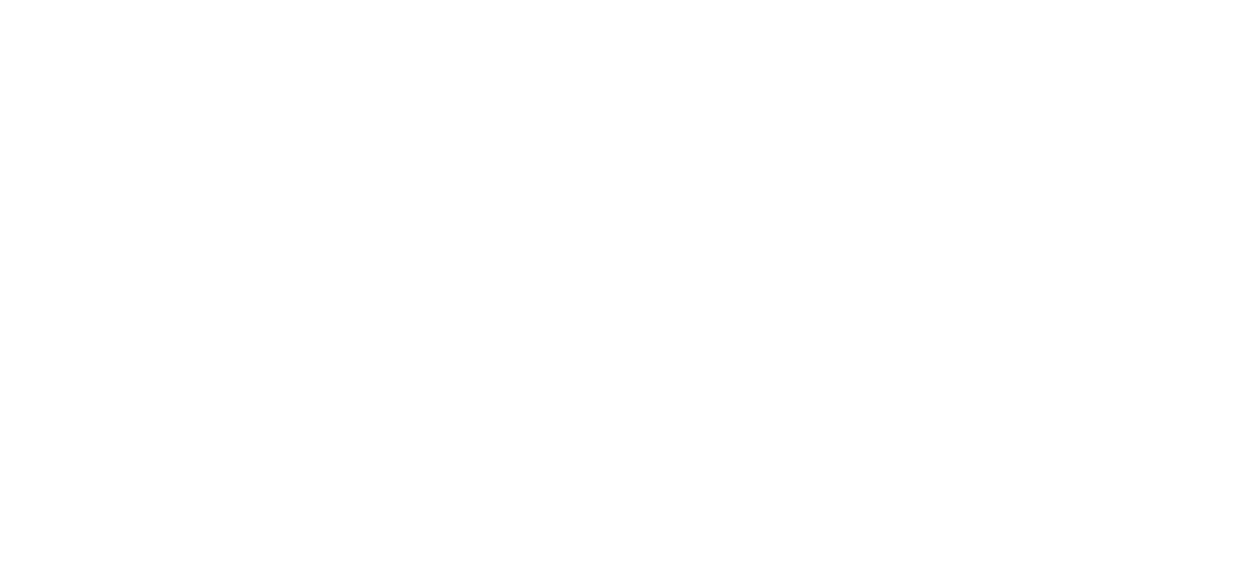 scroll, scrollTop: 0, scrollLeft: 0, axis: both 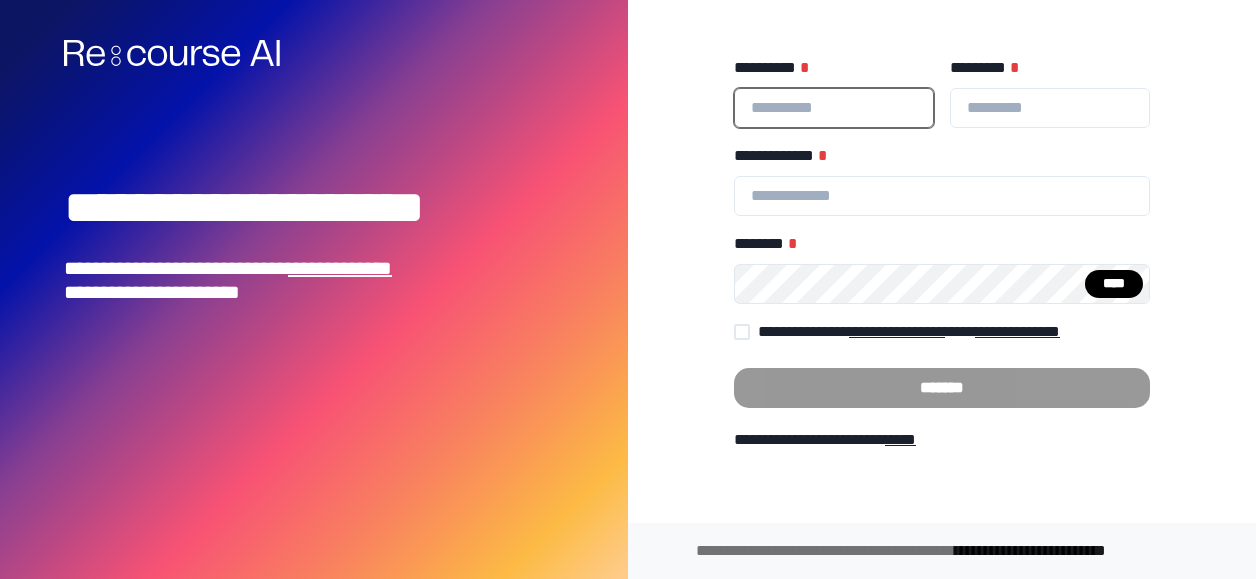click on "**********" at bounding box center (834, 108) 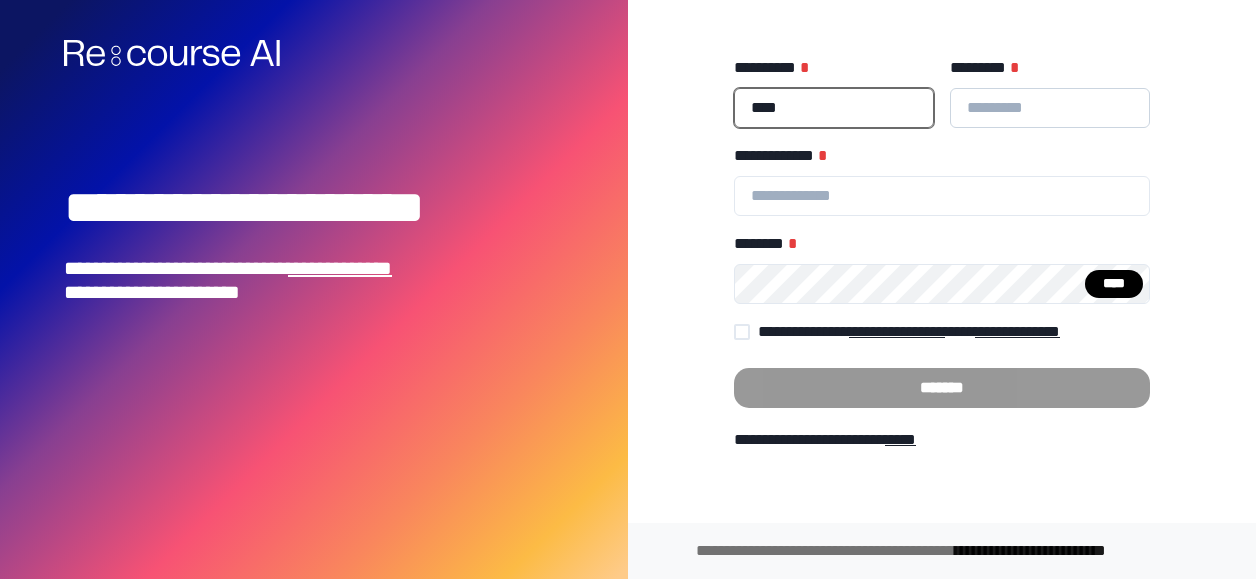 type on "****" 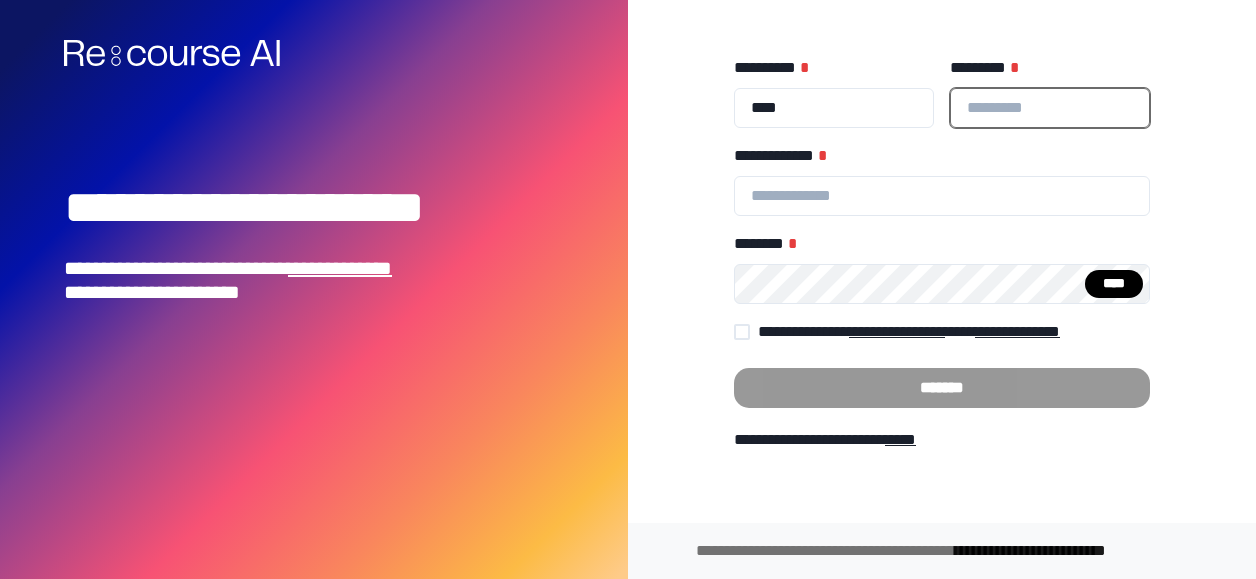 click on "********* *" at bounding box center [1050, 108] 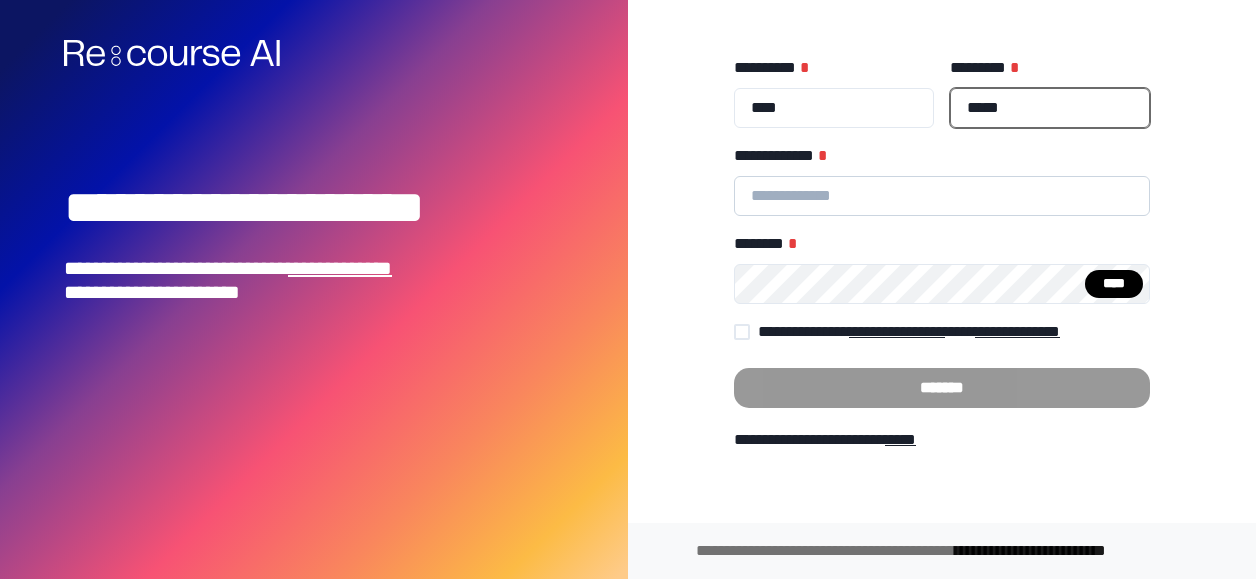 type on "*****" 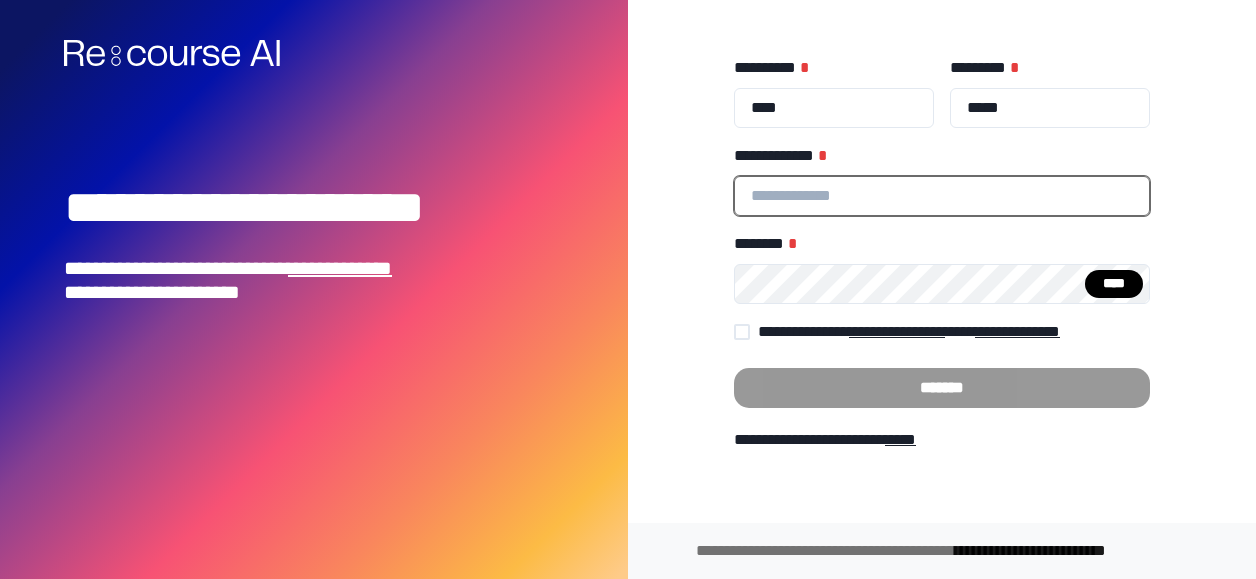 click on "**********" at bounding box center [942, 196] 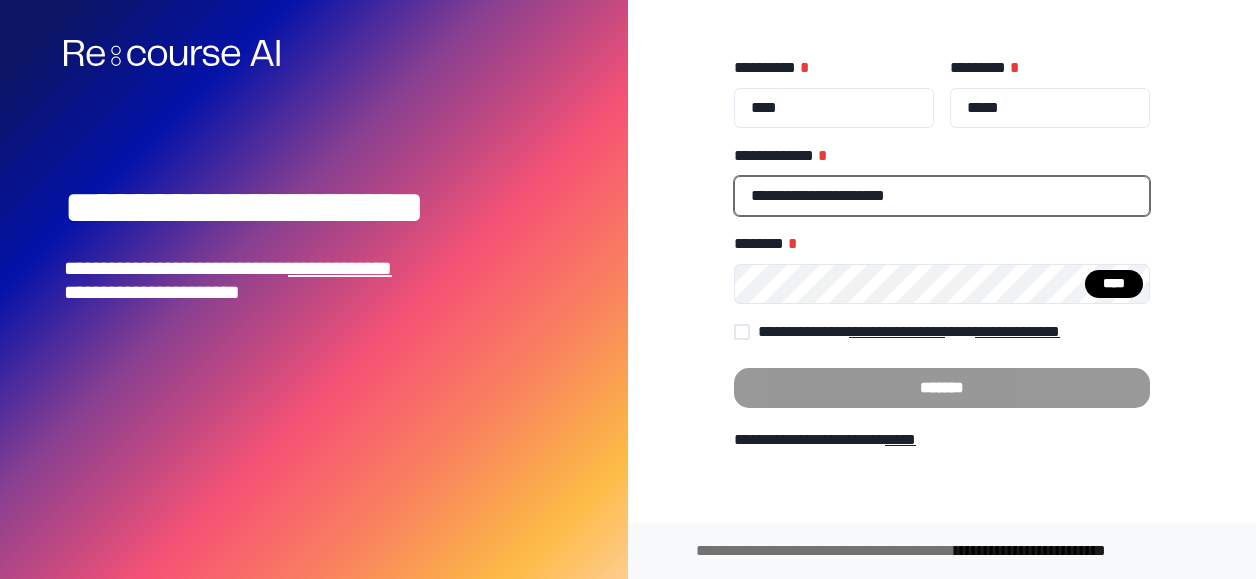 click at bounding box center [742, 332] 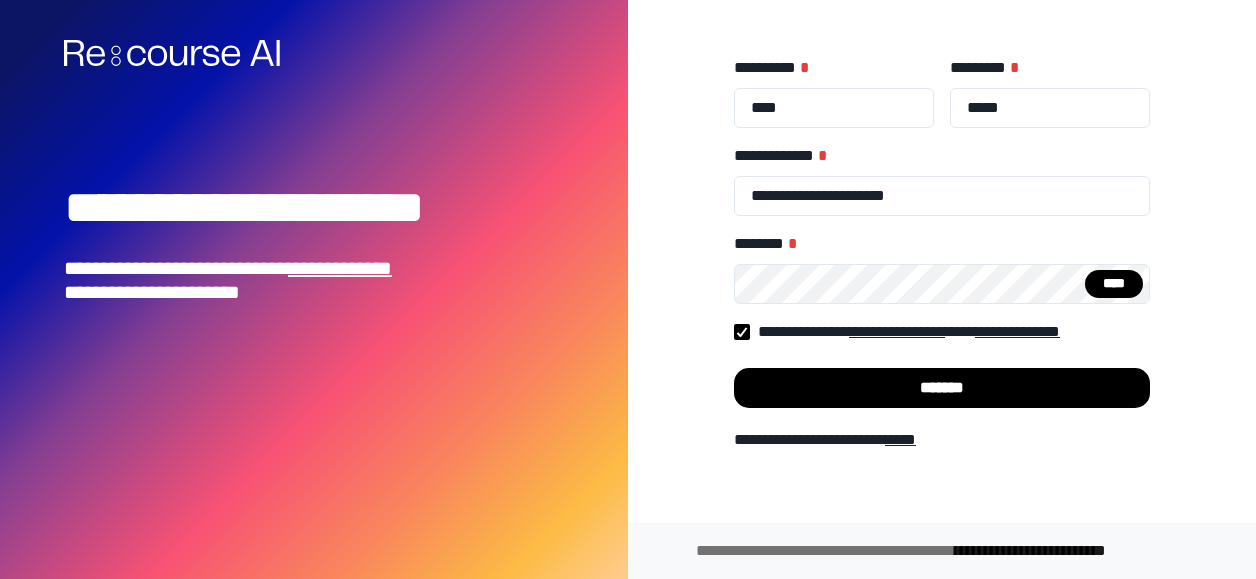 click on "*******" at bounding box center [942, 388] 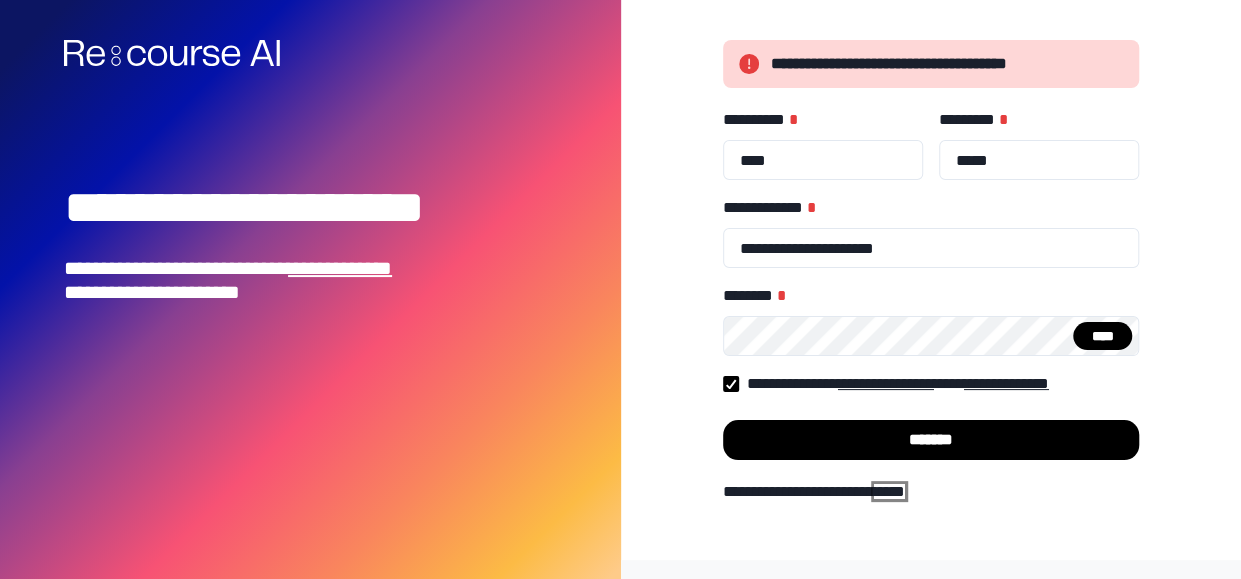 click on "*****" at bounding box center (889, 491) 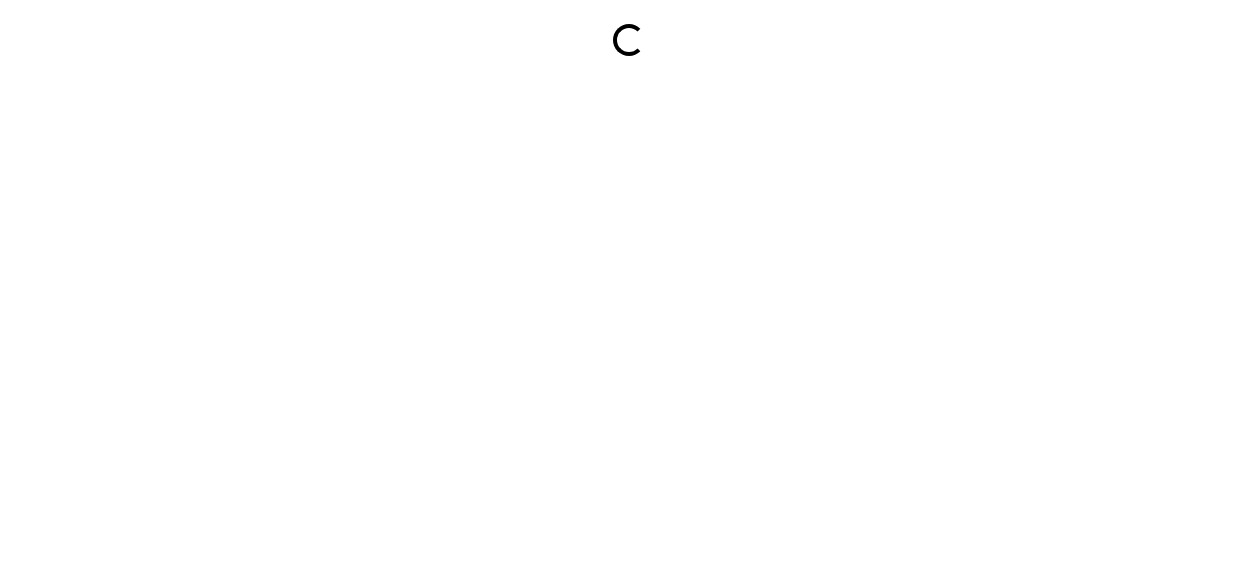 scroll, scrollTop: 0, scrollLeft: 0, axis: both 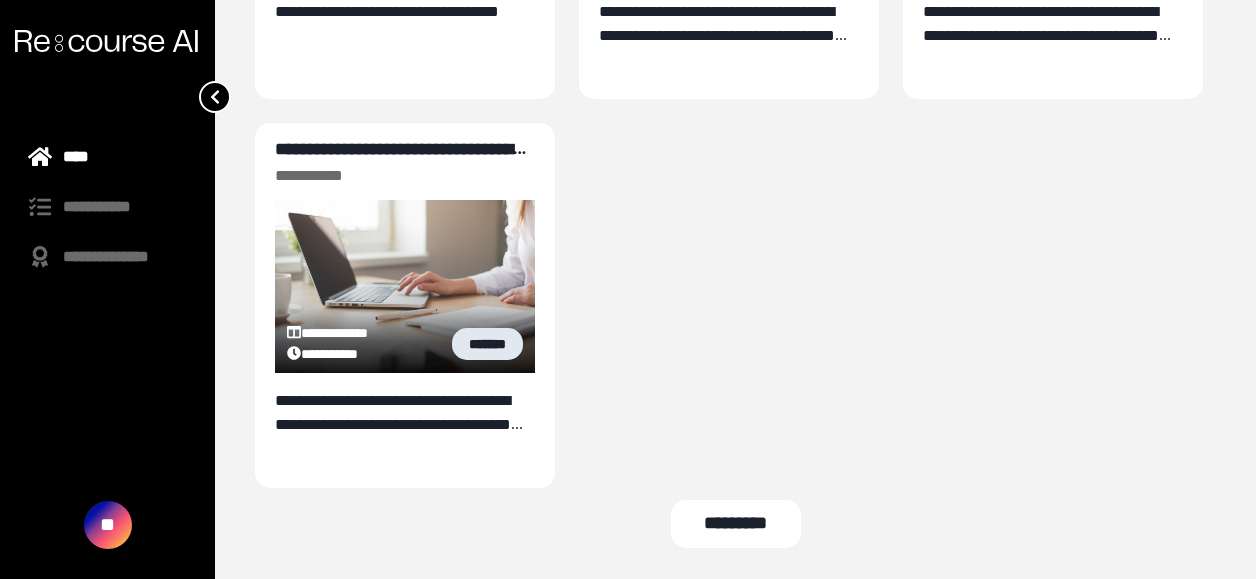 click on "*******" at bounding box center (487, 344) 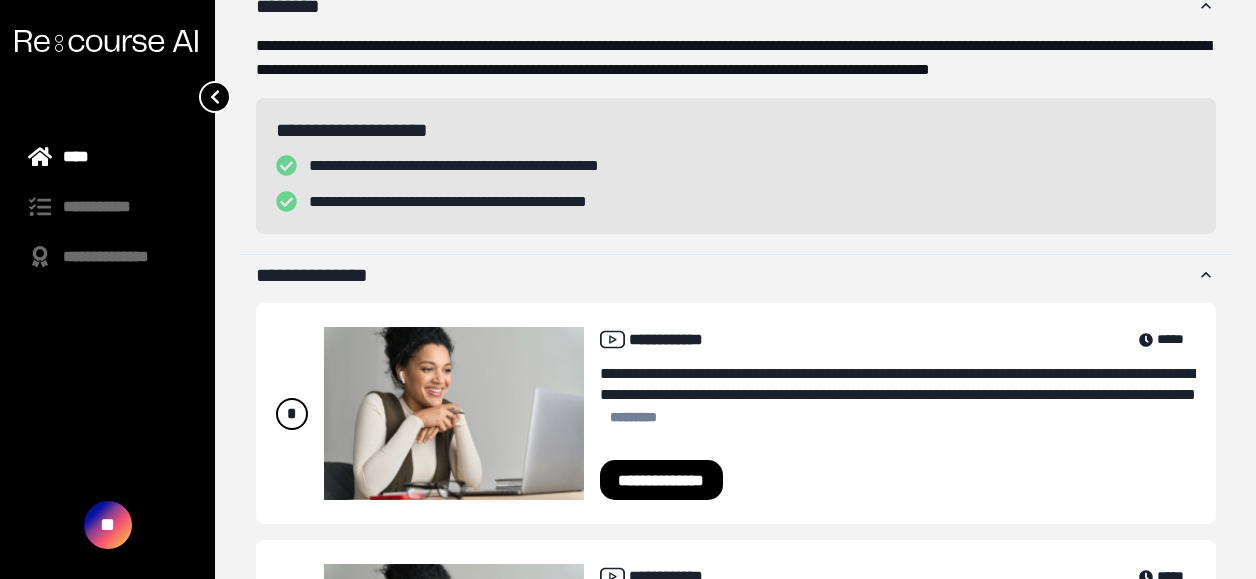 scroll, scrollTop: 432, scrollLeft: 0, axis: vertical 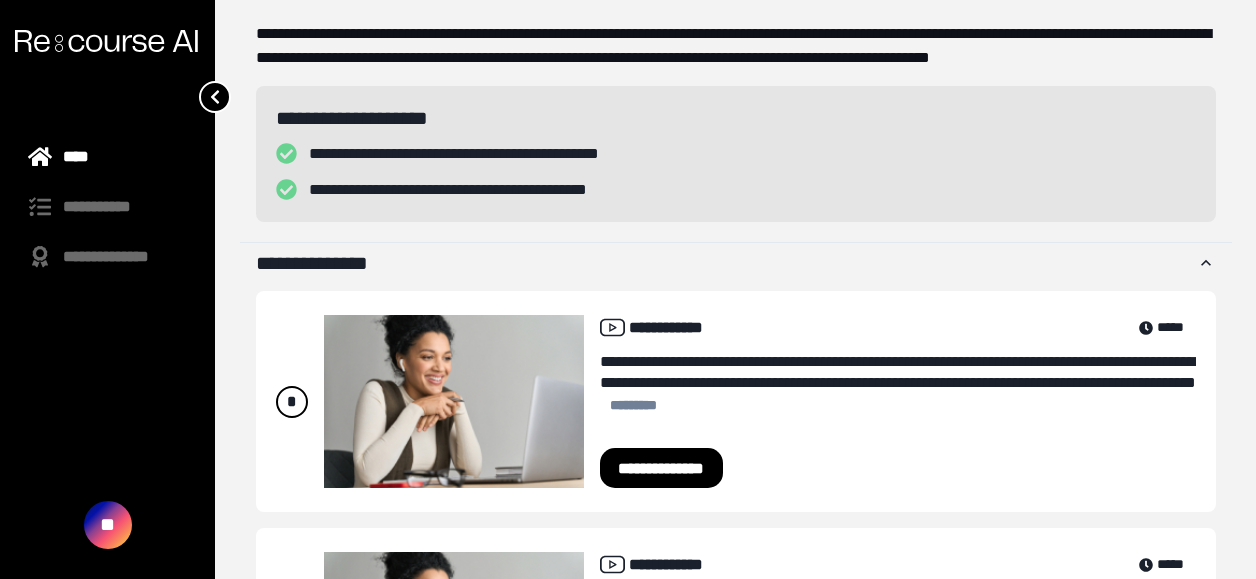 click on "**********" at bounding box center (662, 468) 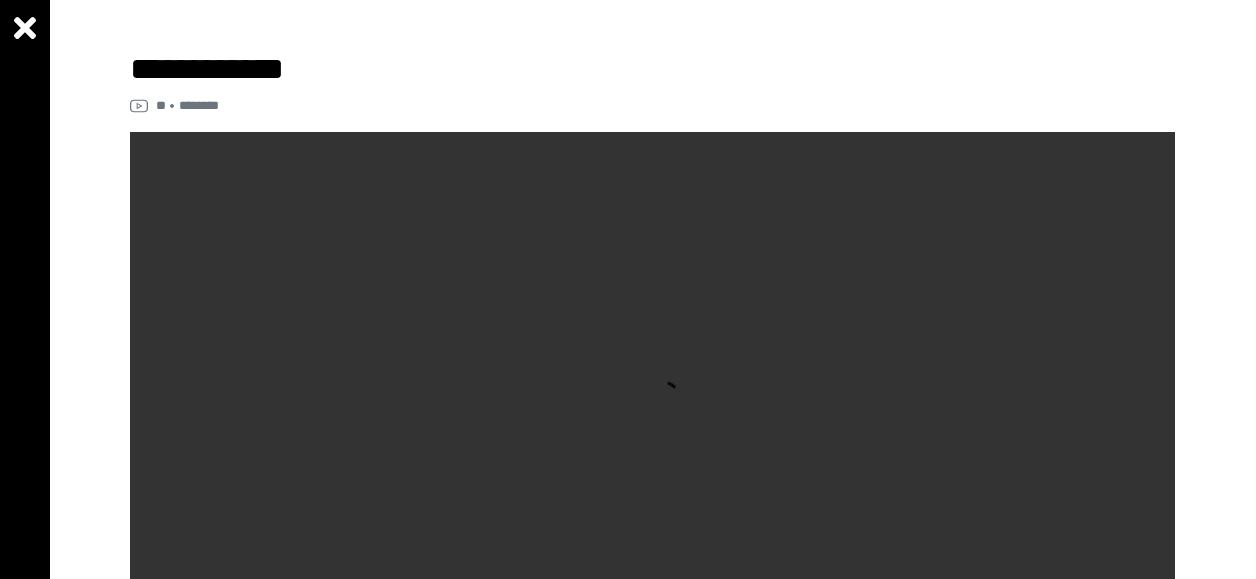 scroll, scrollTop: 722, scrollLeft: 0, axis: vertical 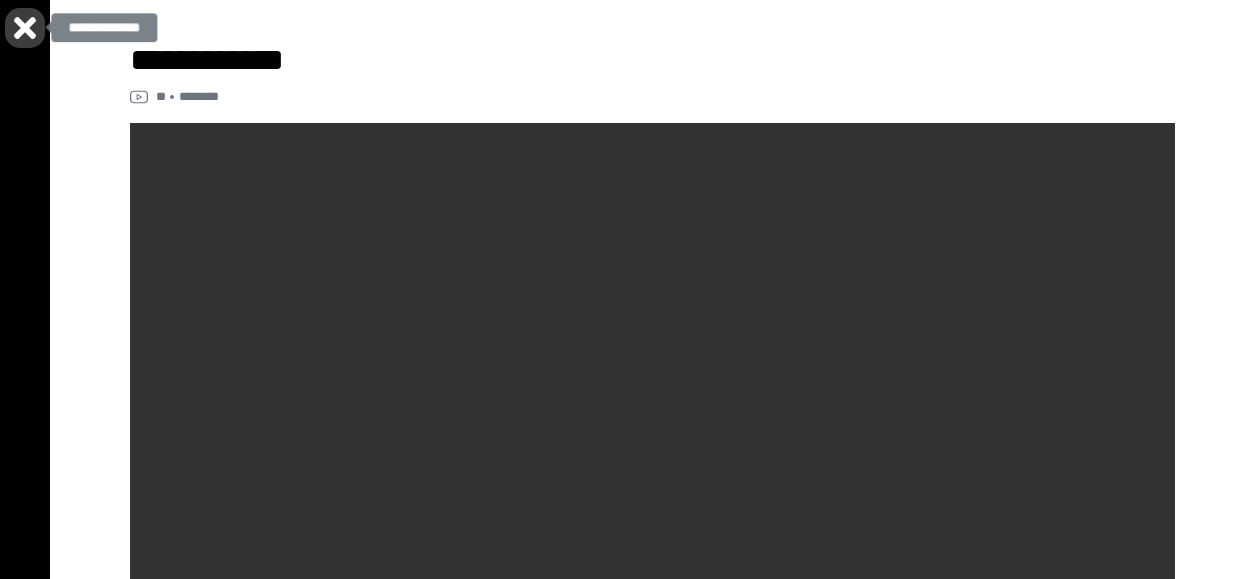 click 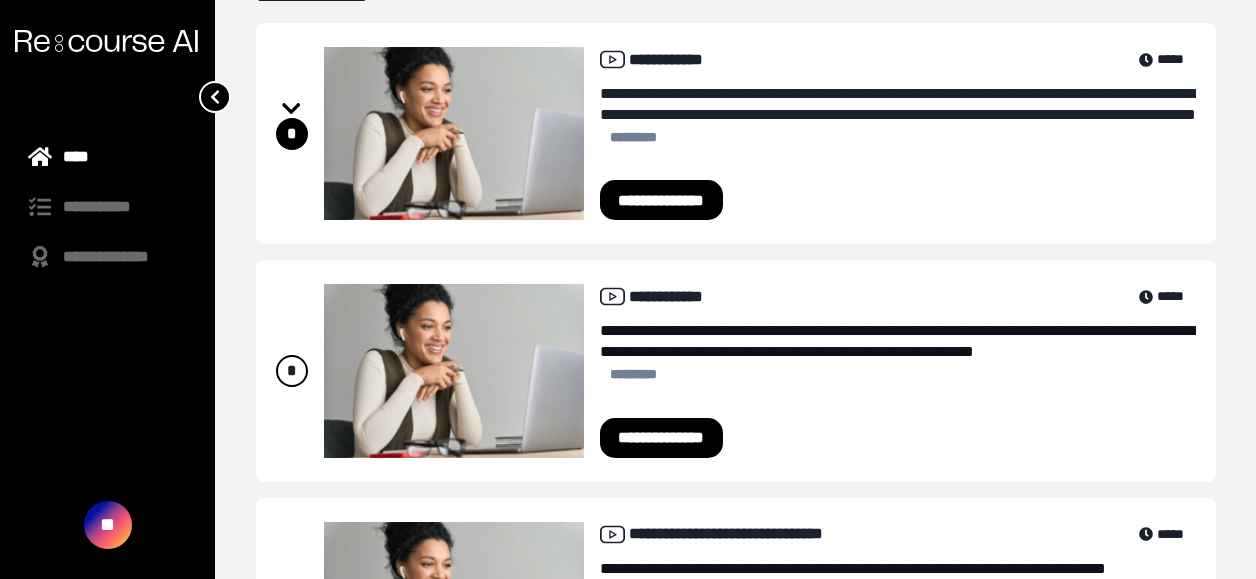 scroll, scrollTop: 716, scrollLeft: 0, axis: vertical 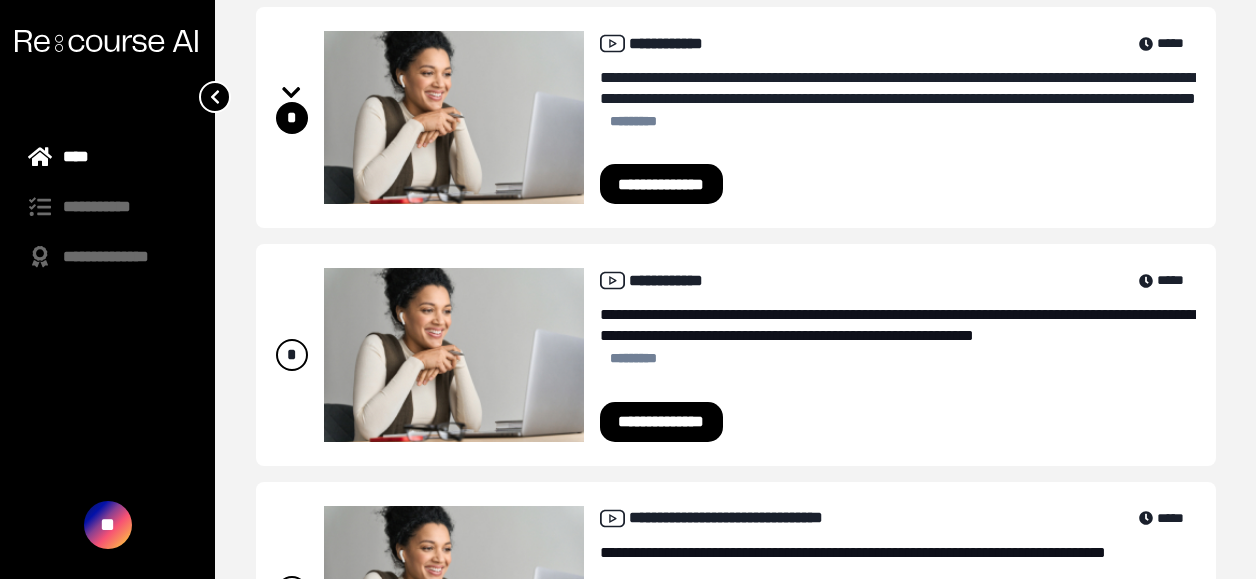 click on "**********" at bounding box center [662, 422] 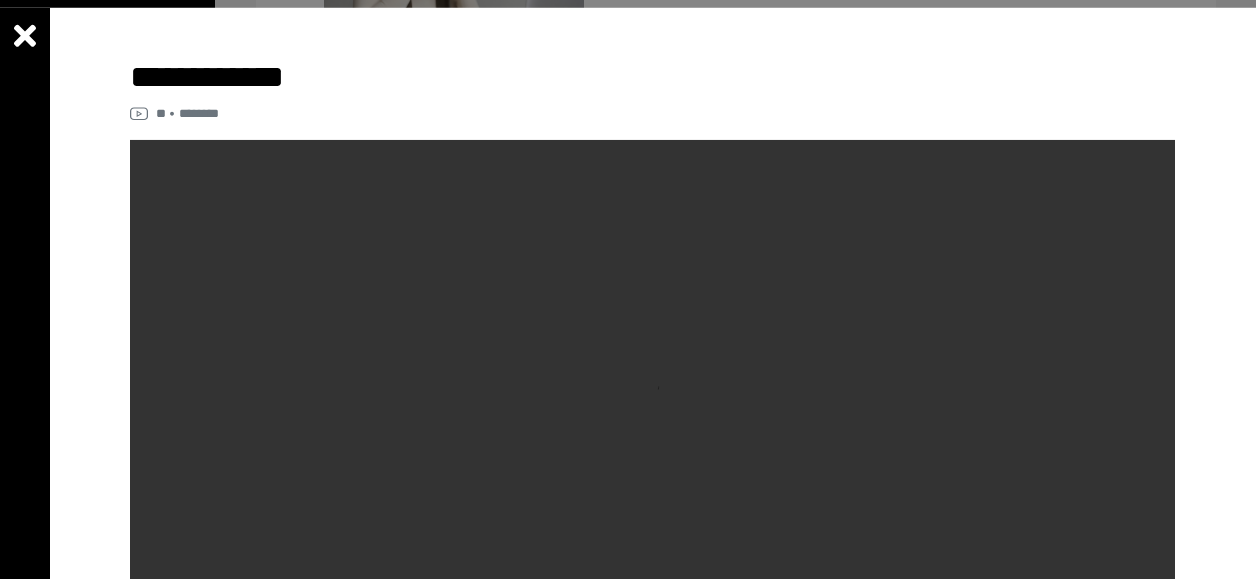 scroll, scrollTop: 959, scrollLeft: 0, axis: vertical 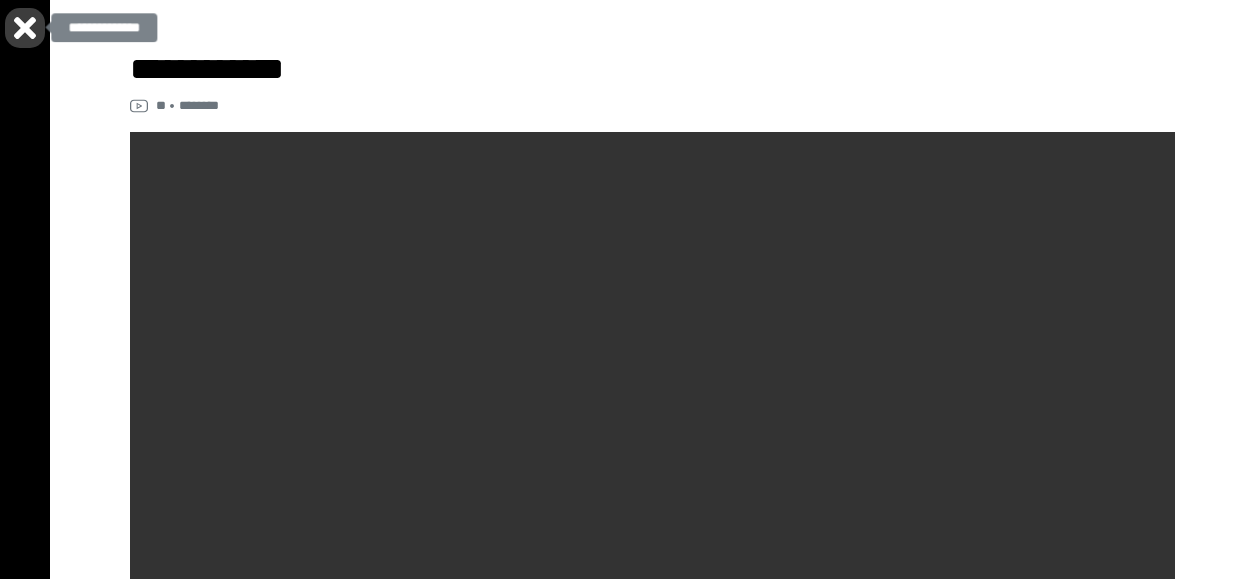 click 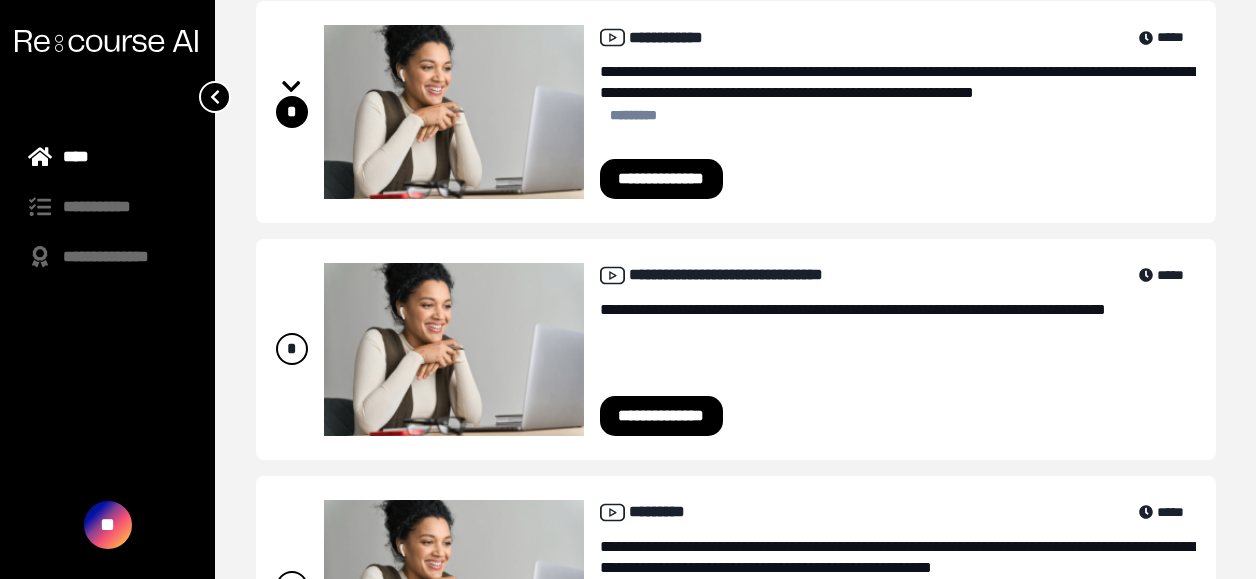 click on "**********" at bounding box center (662, 416) 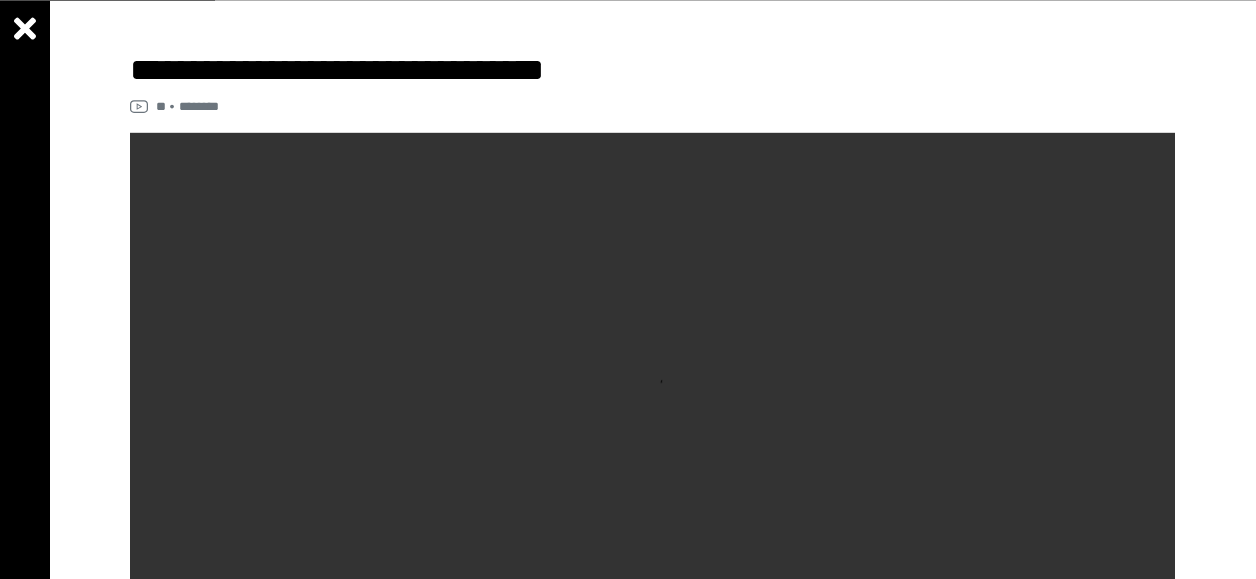 scroll, scrollTop: 1196, scrollLeft: 0, axis: vertical 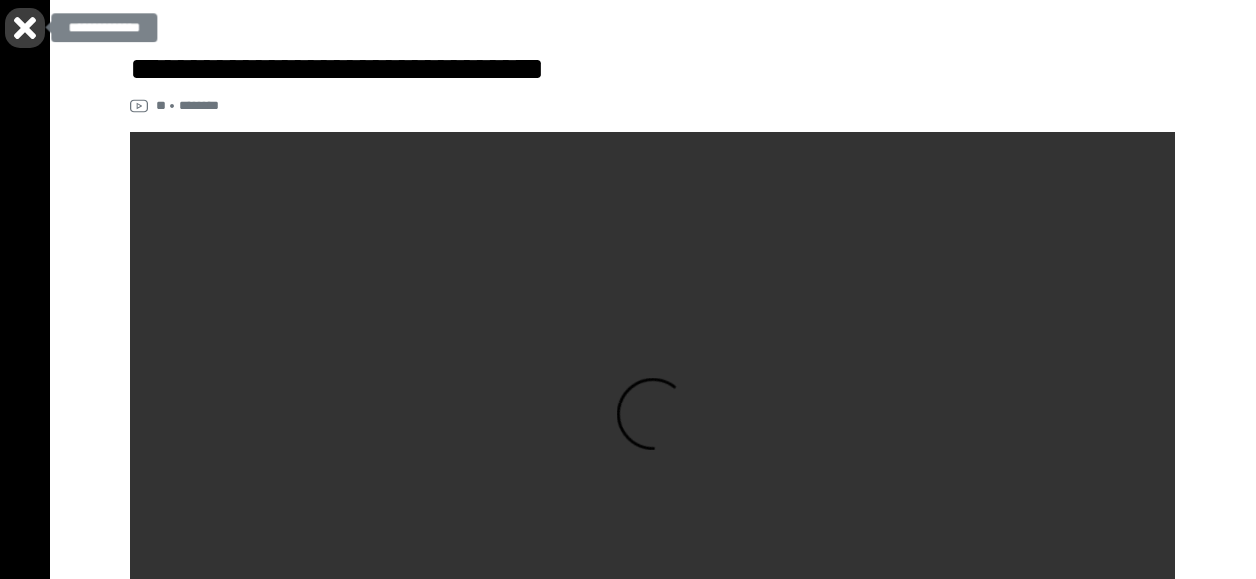 click 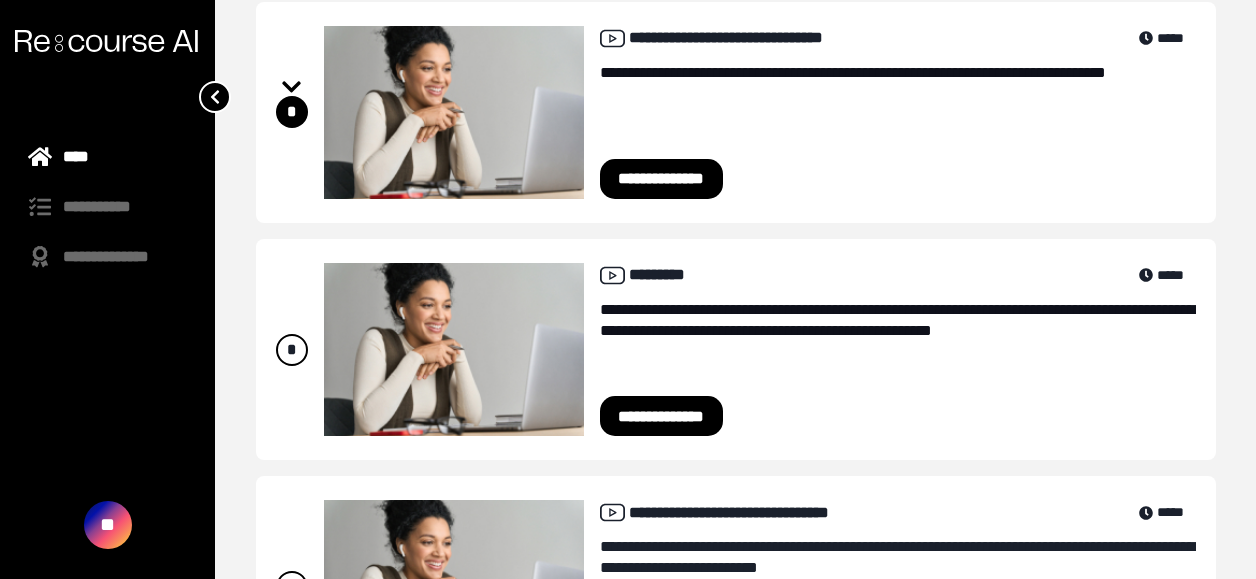 click on "**********" at bounding box center [662, 416] 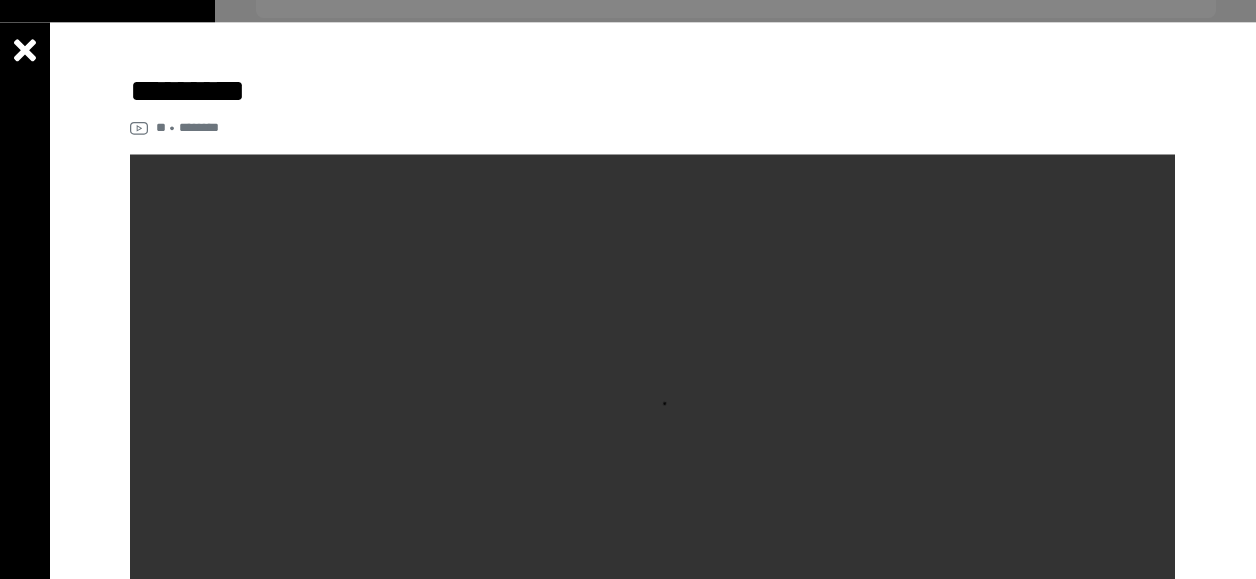 scroll, scrollTop: 1434, scrollLeft: 0, axis: vertical 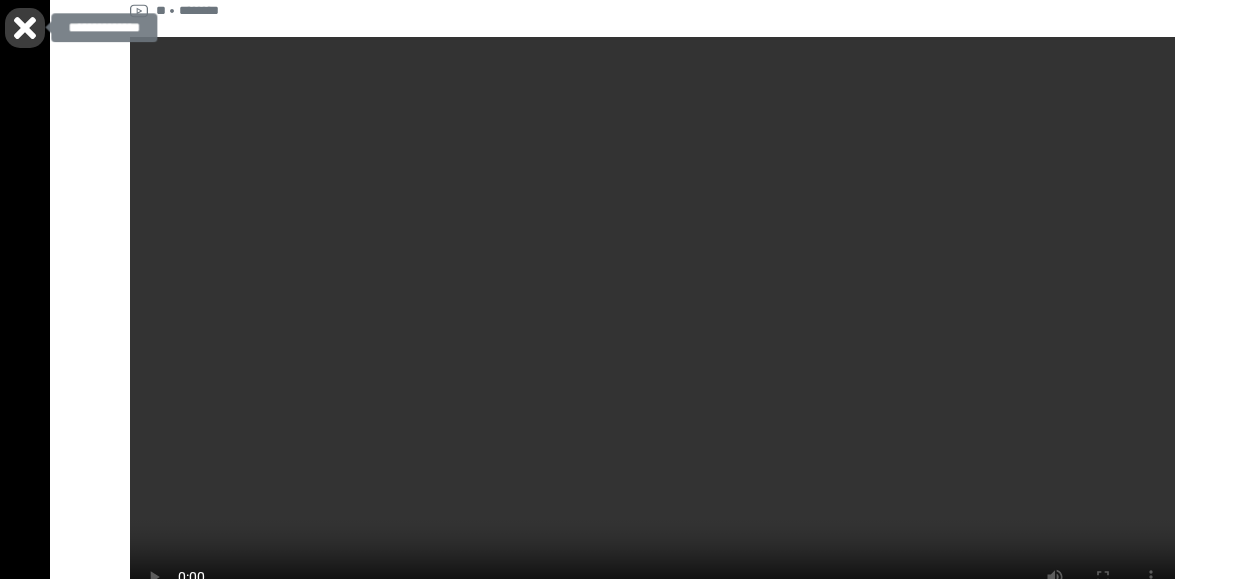 click 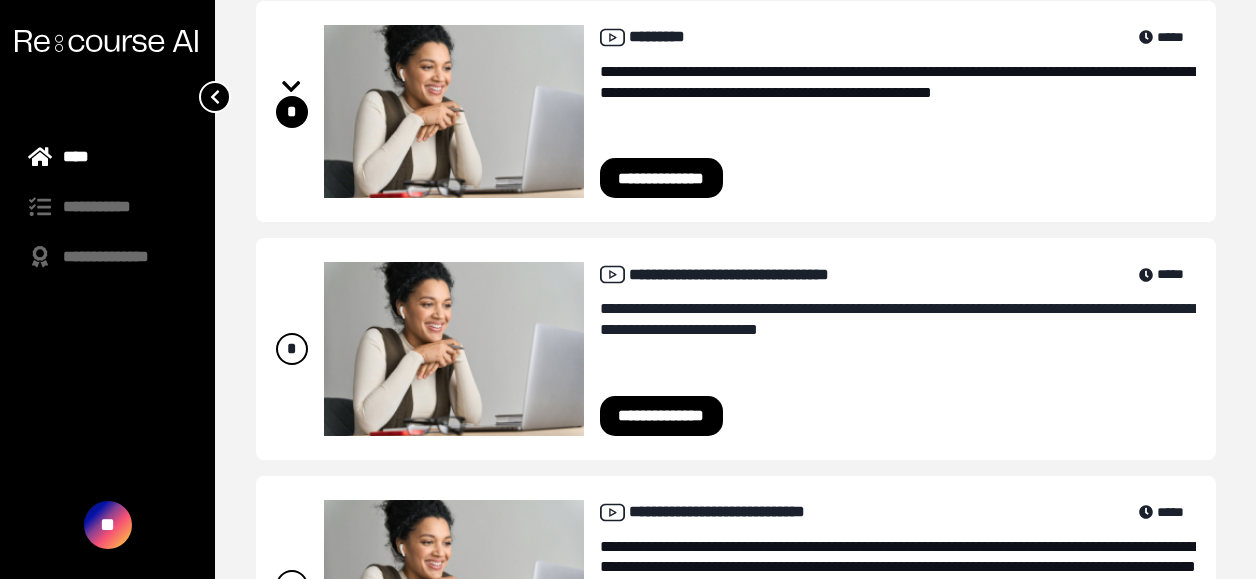 click on "**********" at bounding box center [662, 416] 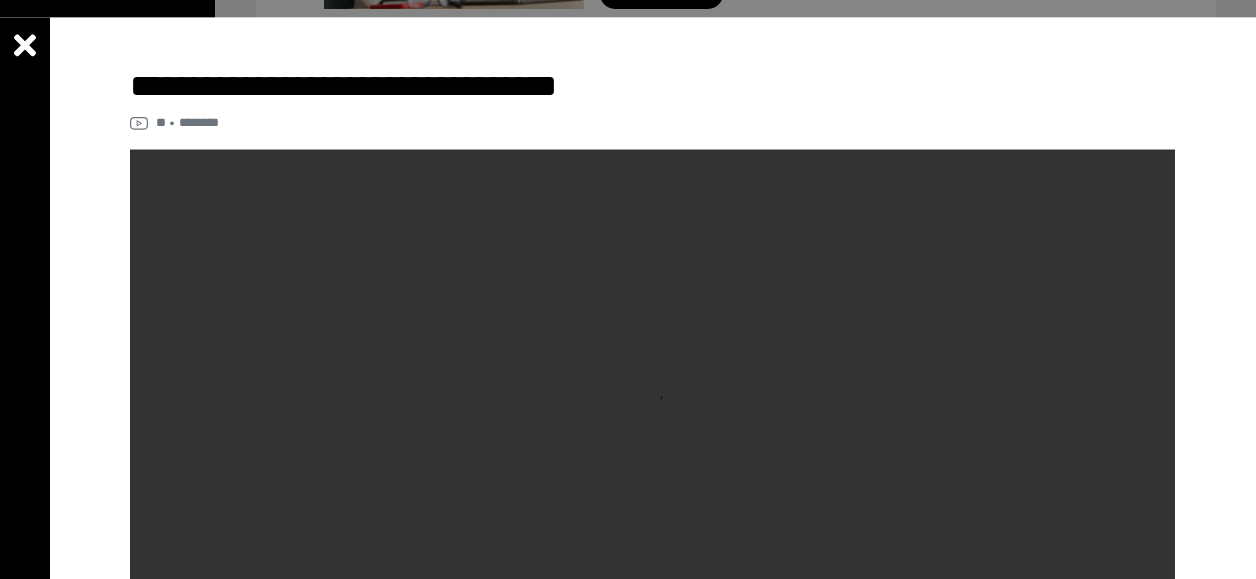 scroll, scrollTop: 1671, scrollLeft: 0, axis: vertical 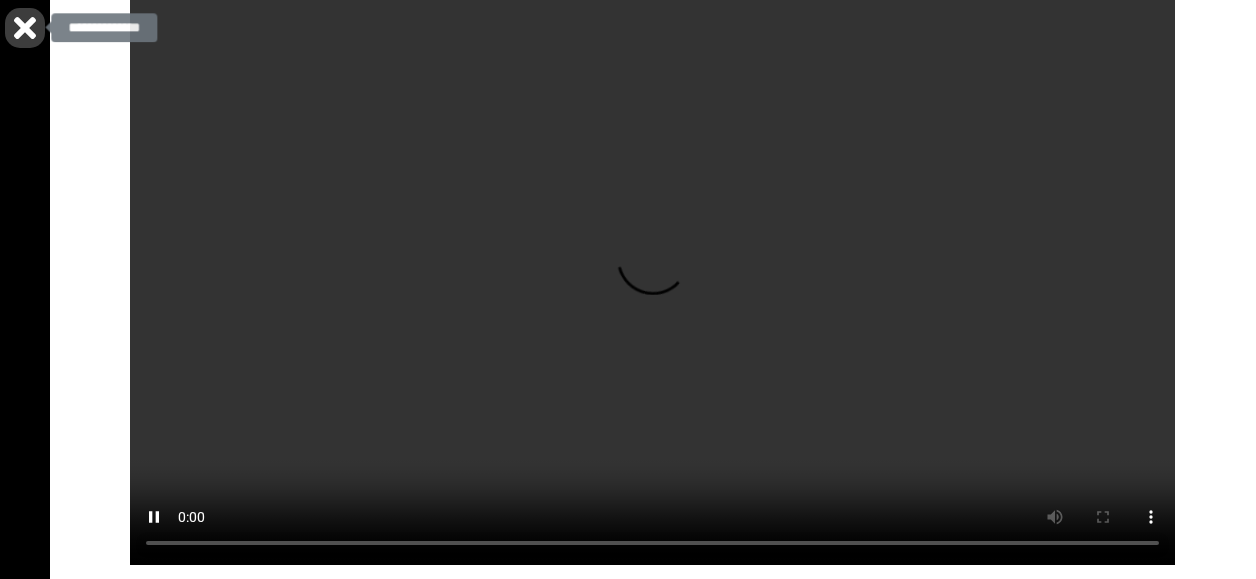 click 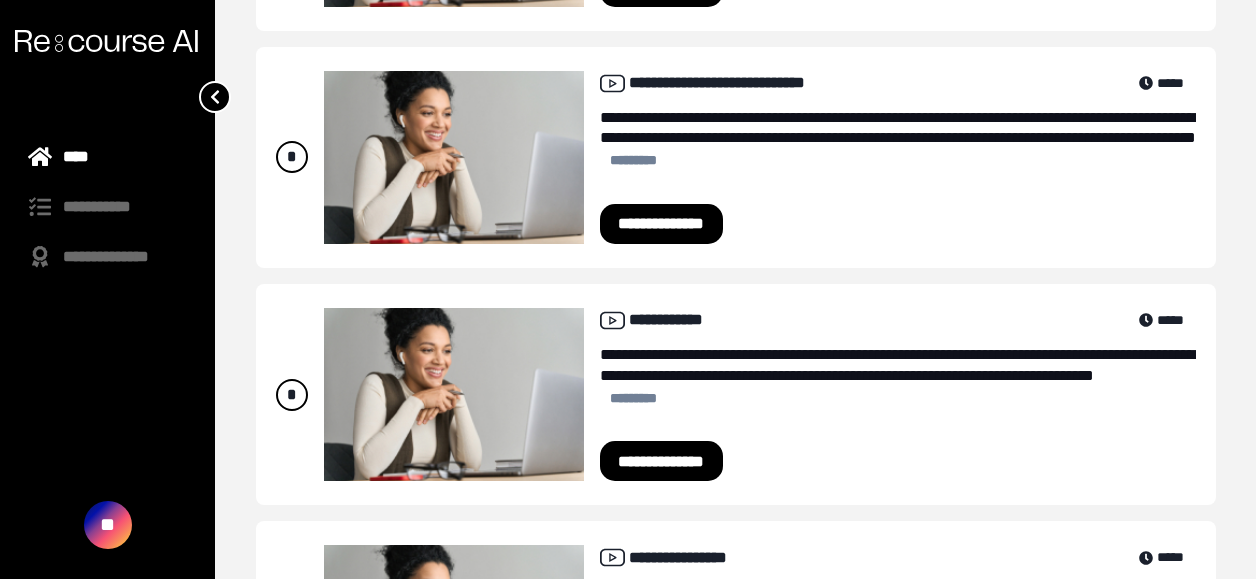 scroll, scrollTop: 1993, scrollLeft: 0, axis: vertical 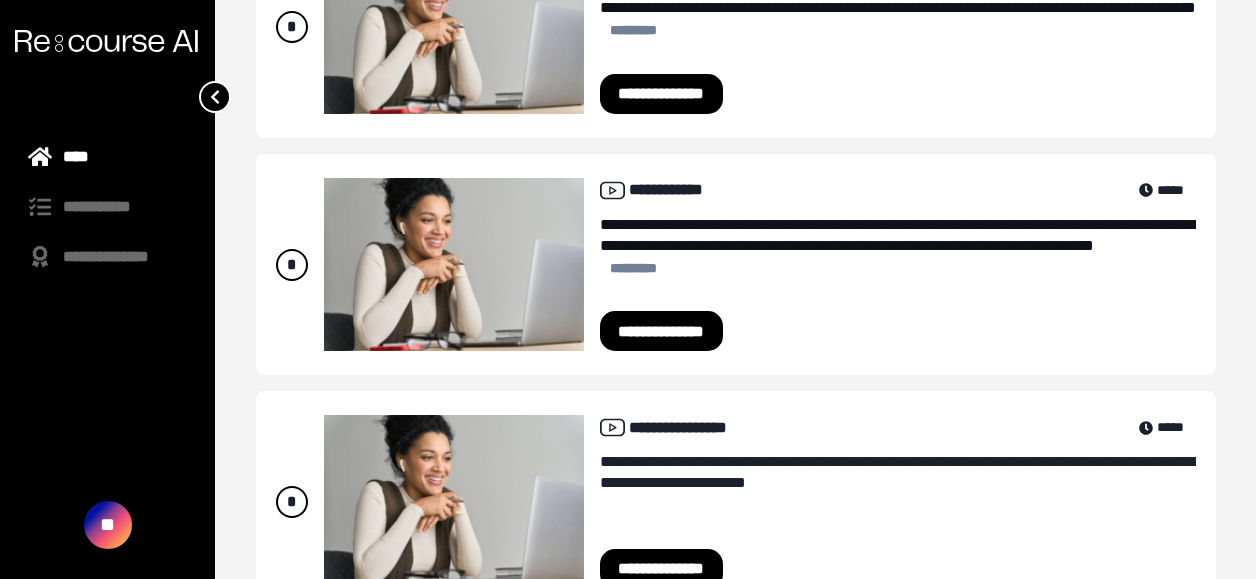 click on "**********" at bounding box center [662, 331] 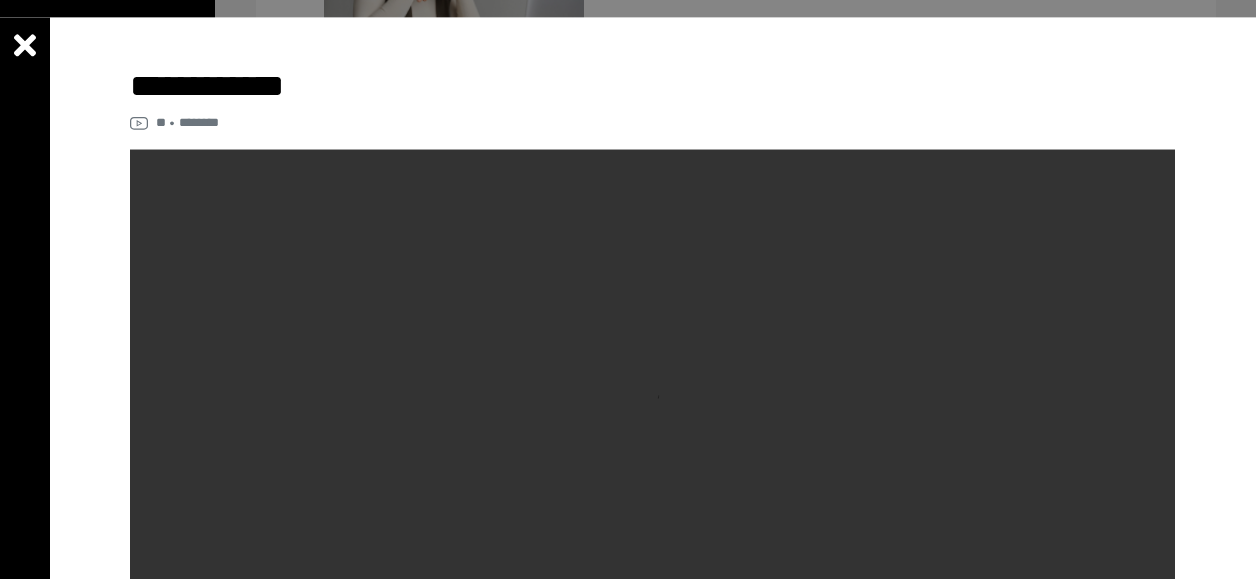 scroll, scrollTop: 2066, scrollLeft: 0, axis: vertical 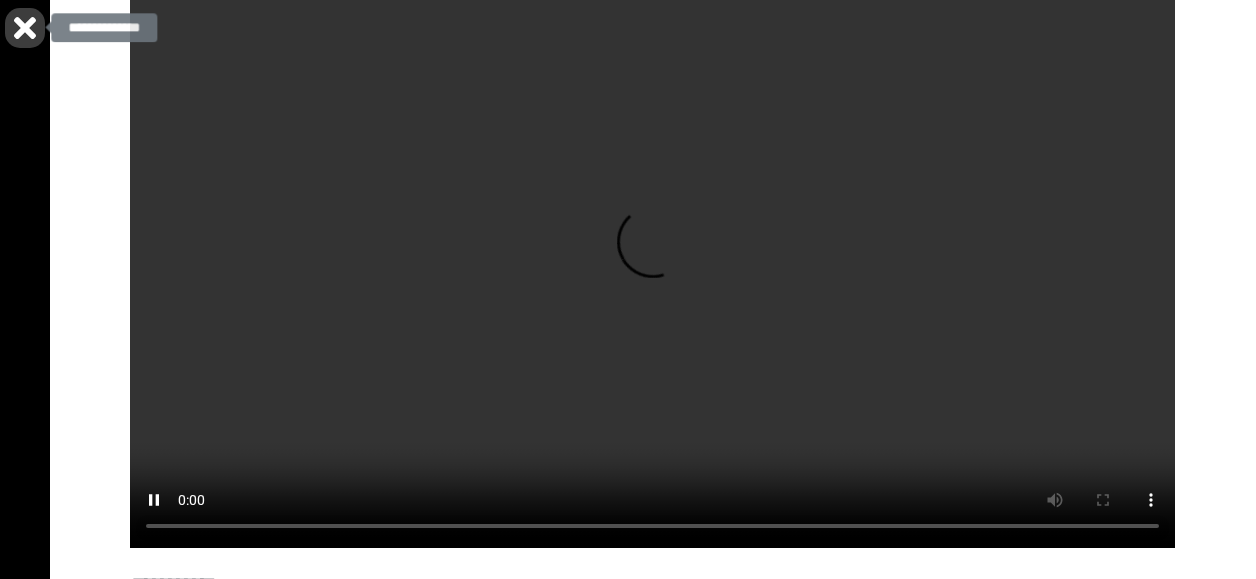 click 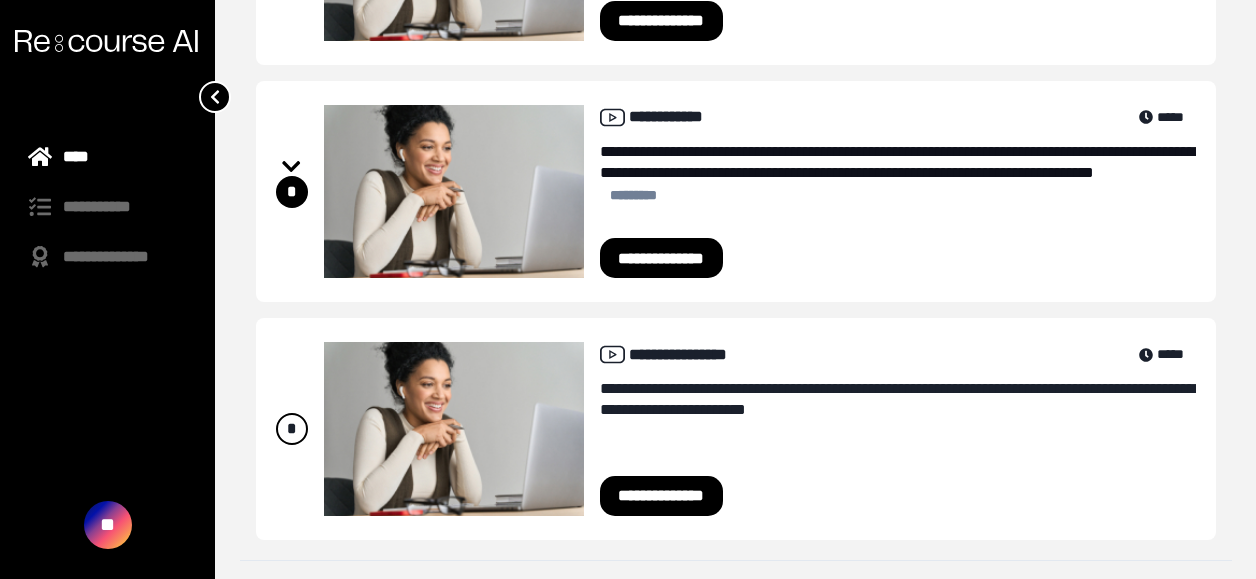 click on "**********" at bounding box center [662, 496] 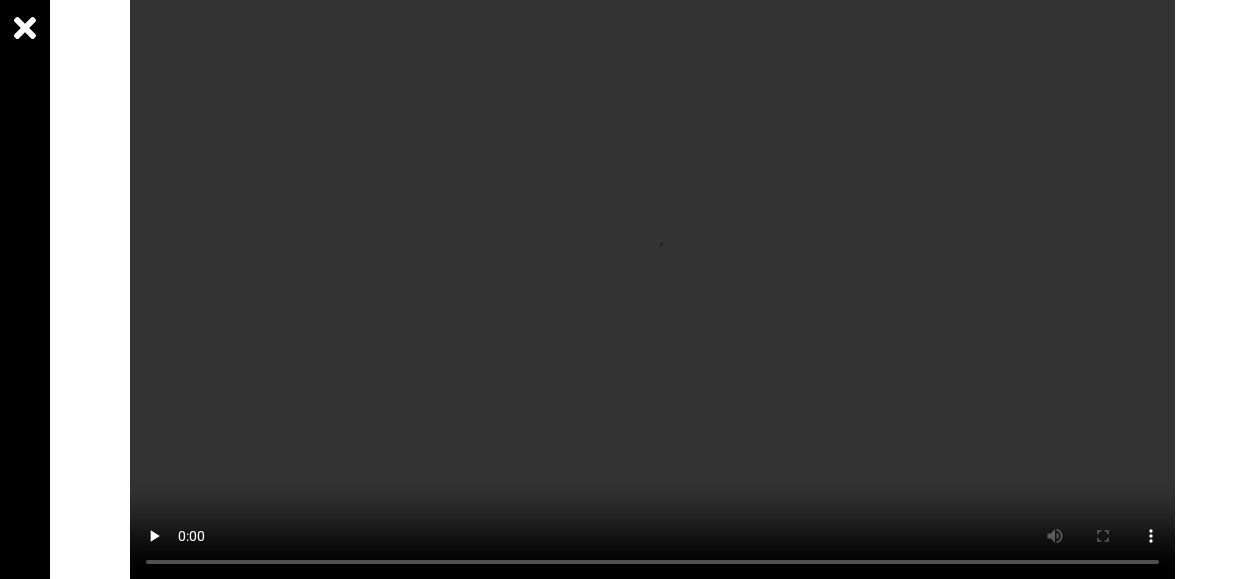 scroll, scrollTop: 153, scrollLeft: 0, axis: vertical 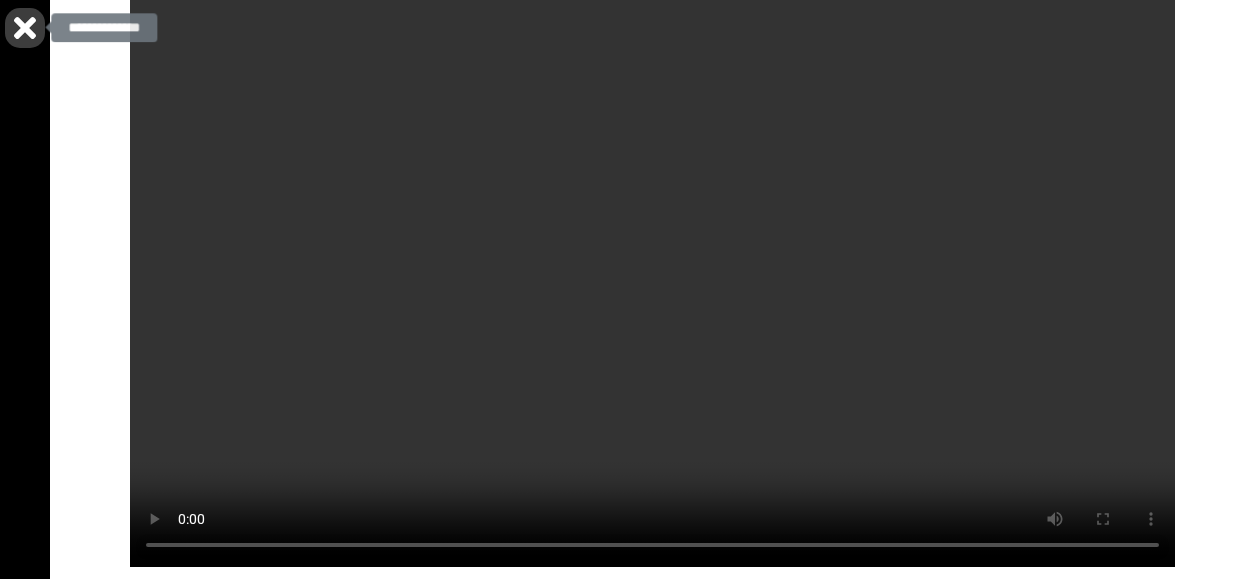 click 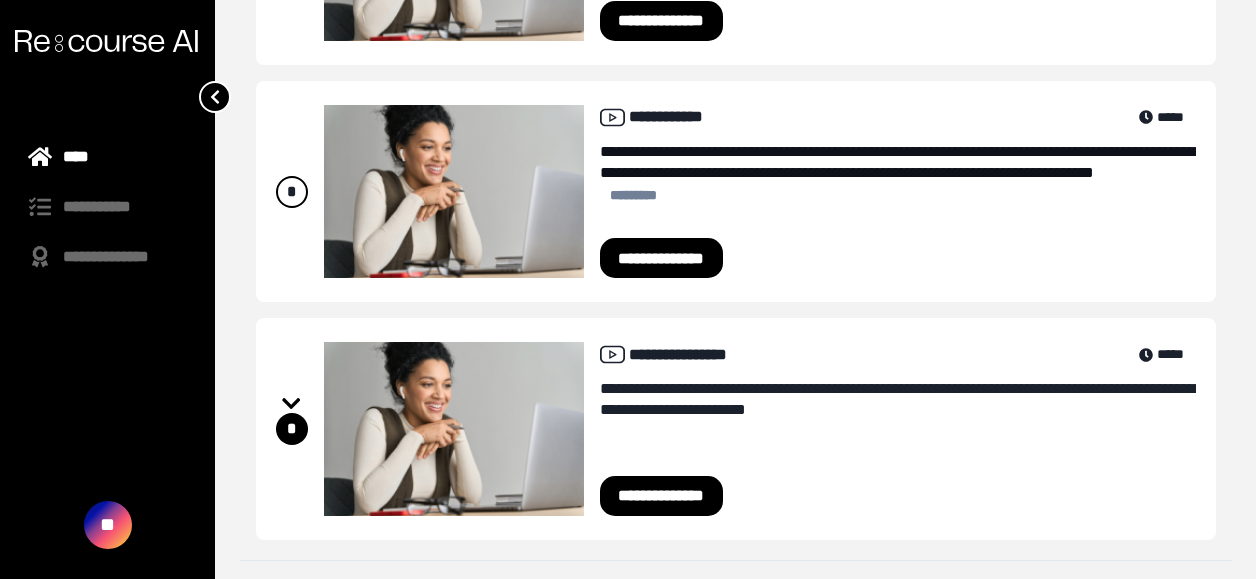 click 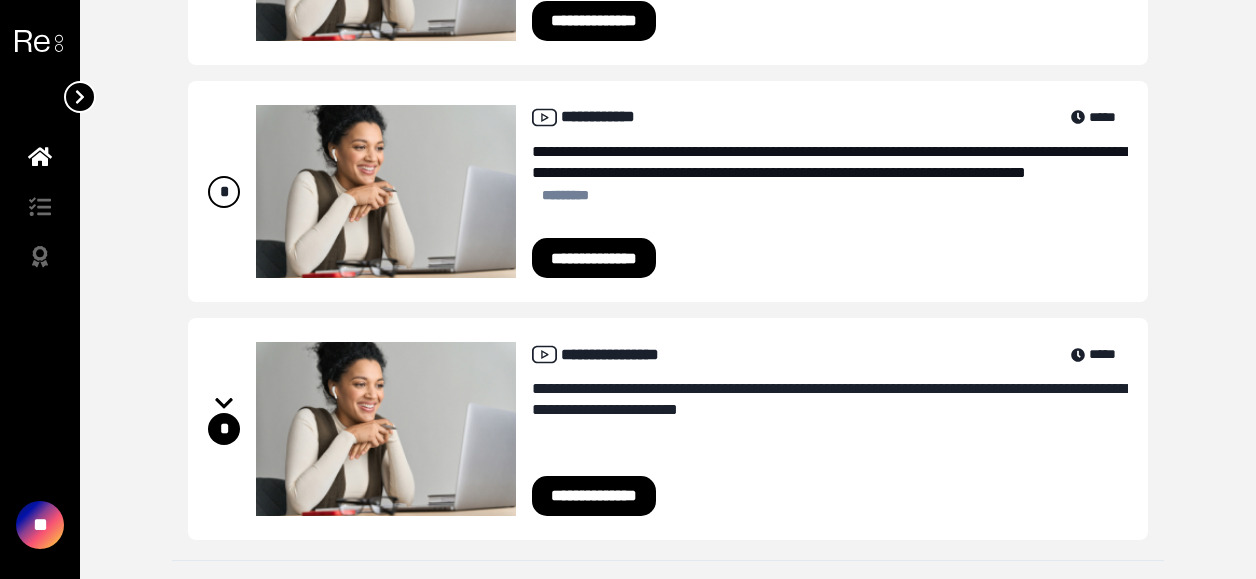 click at bounding box center [80, 97] 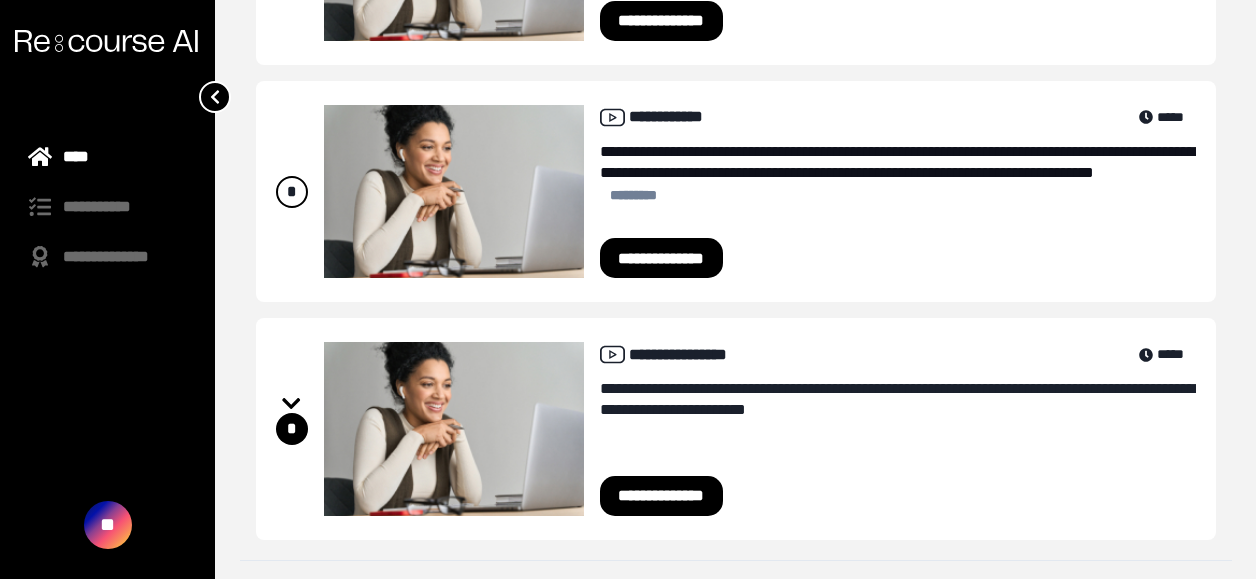 click 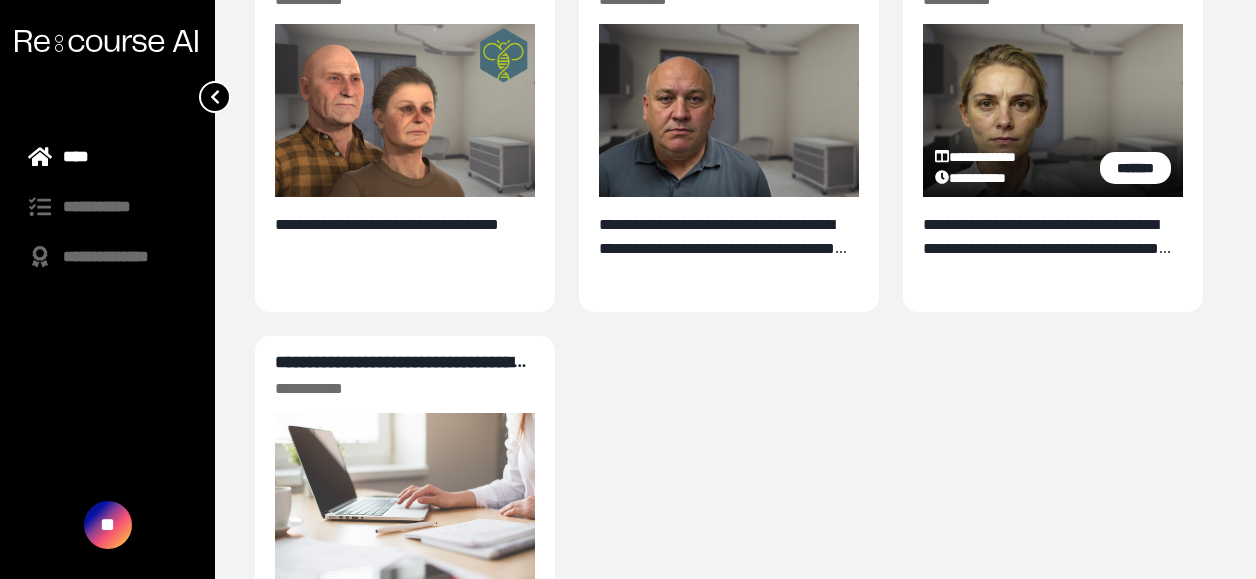 scroll, scrollTop: 257, scrollLeft: 0, axis: vertical 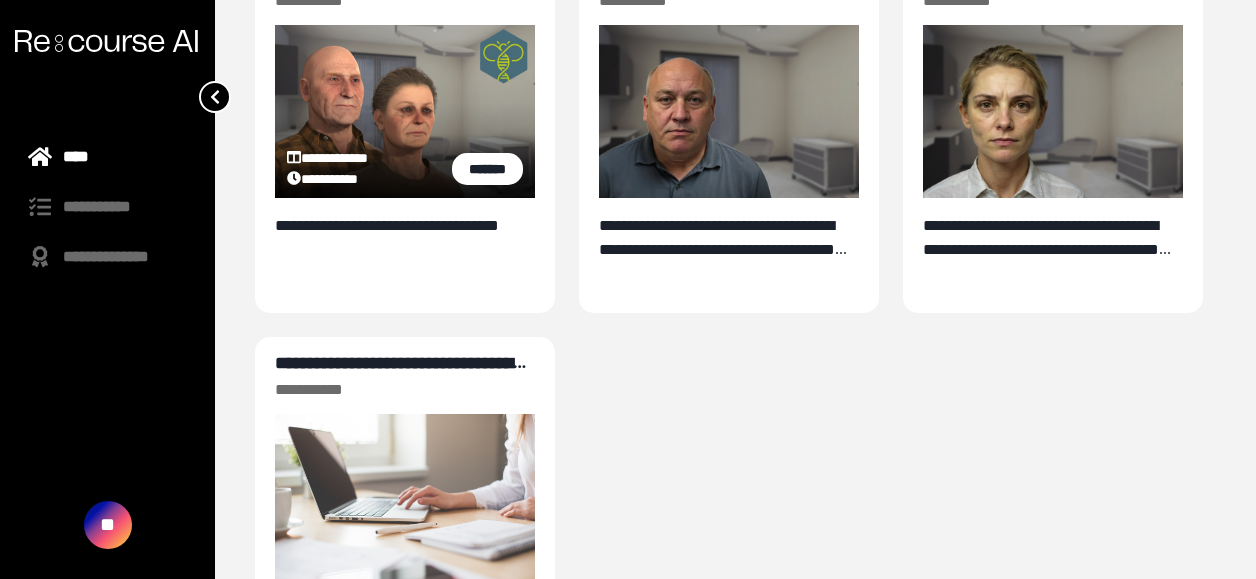 click on "**********" at bounding box center [334, -26] 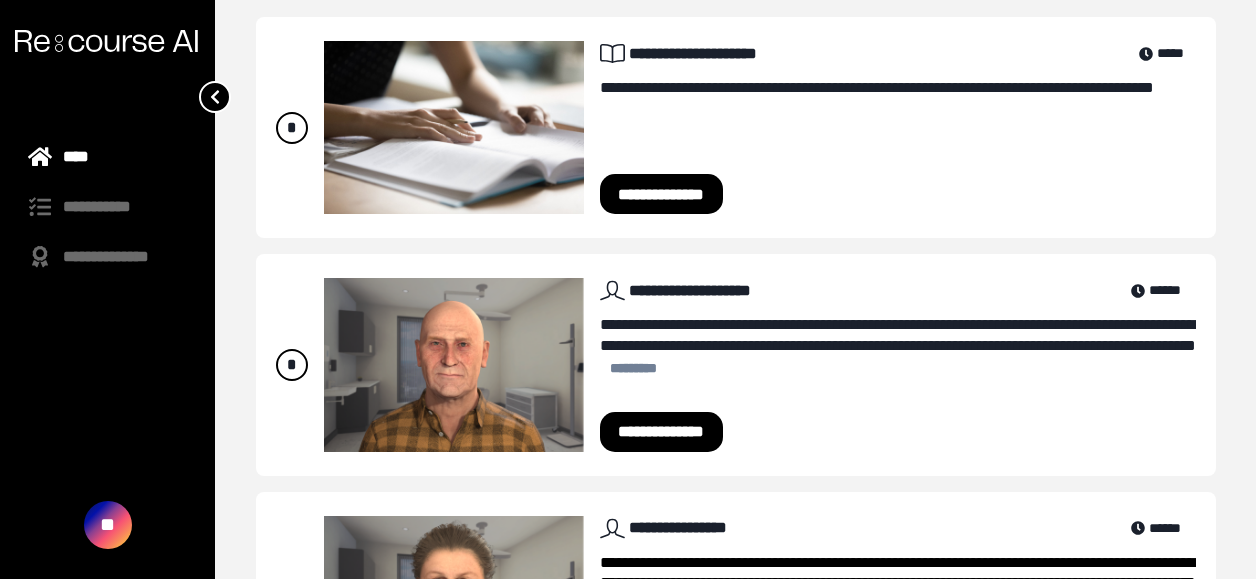 scroll, scrollTop: 820, scrollLeft: 0, axis: vertical 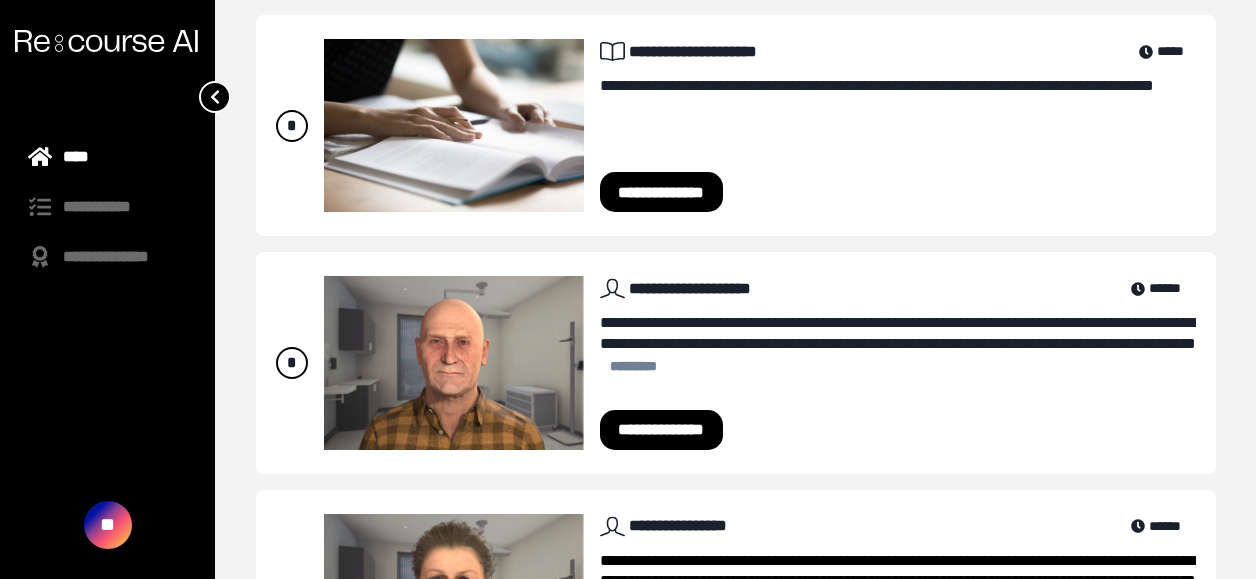 click on "**********" at bounding box center [662, 192] 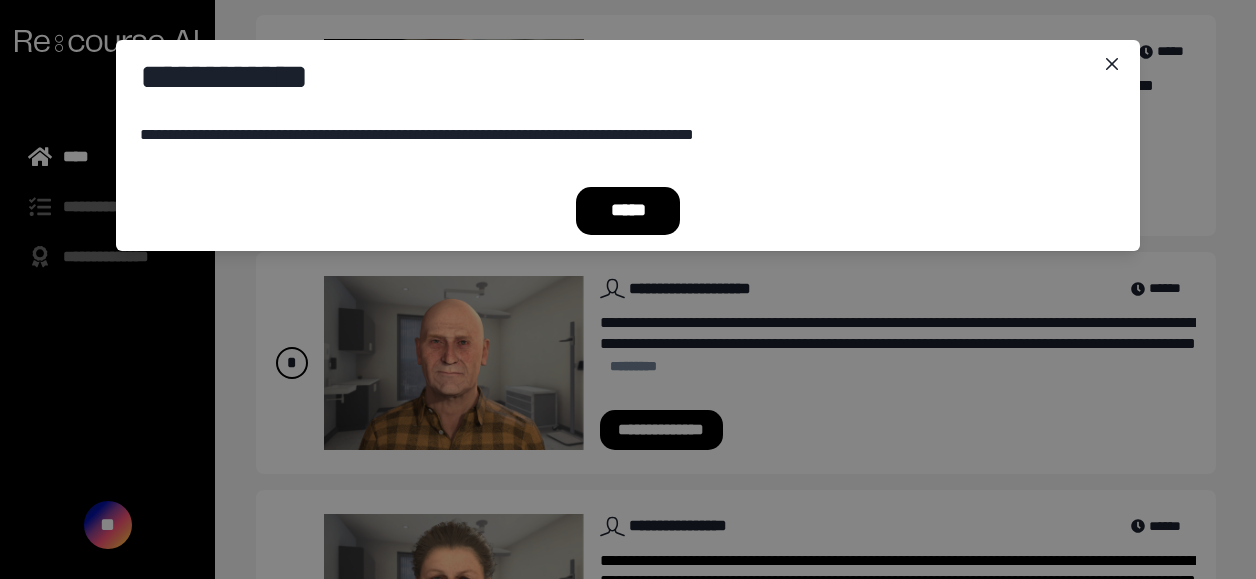 click on "*****" at bounding box center [628, 211] 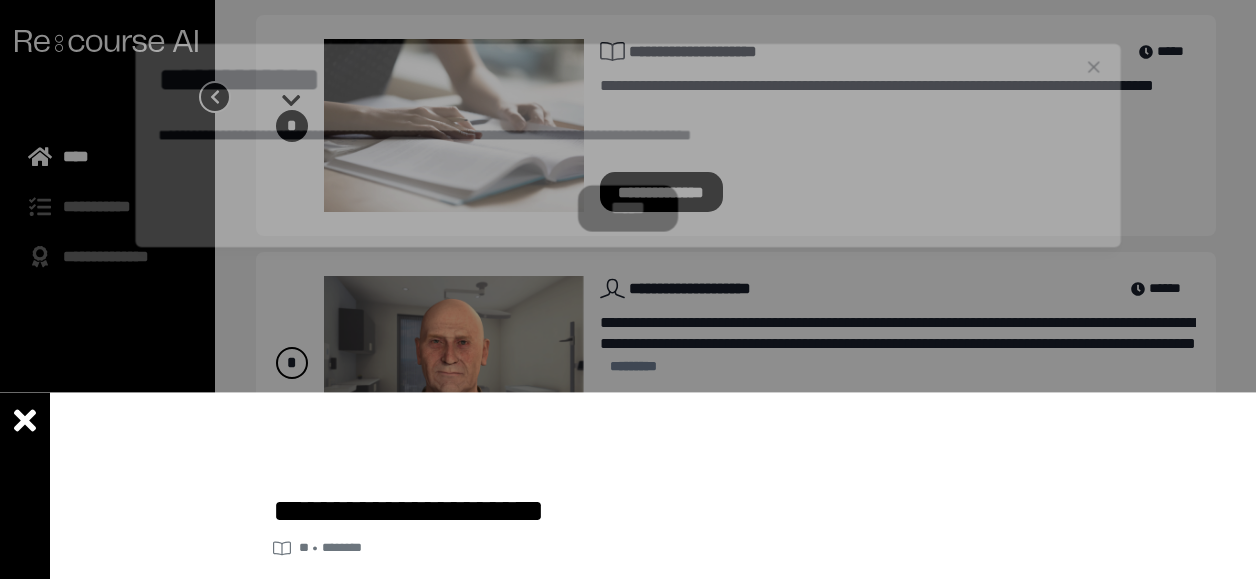 scroll, scrollTop: 850, scrollLeft: 0, axis: vertical 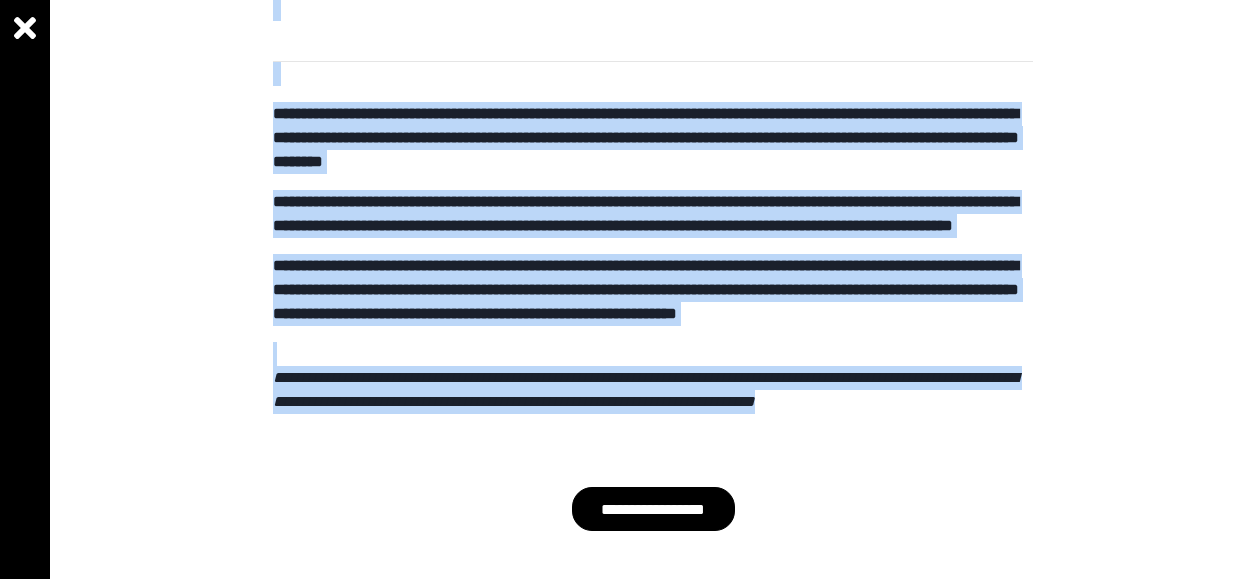 drag, startPoint x: 268, startPoint y: 176, endPoint x: 1005, endPoint y: 471, distance: 793.8476 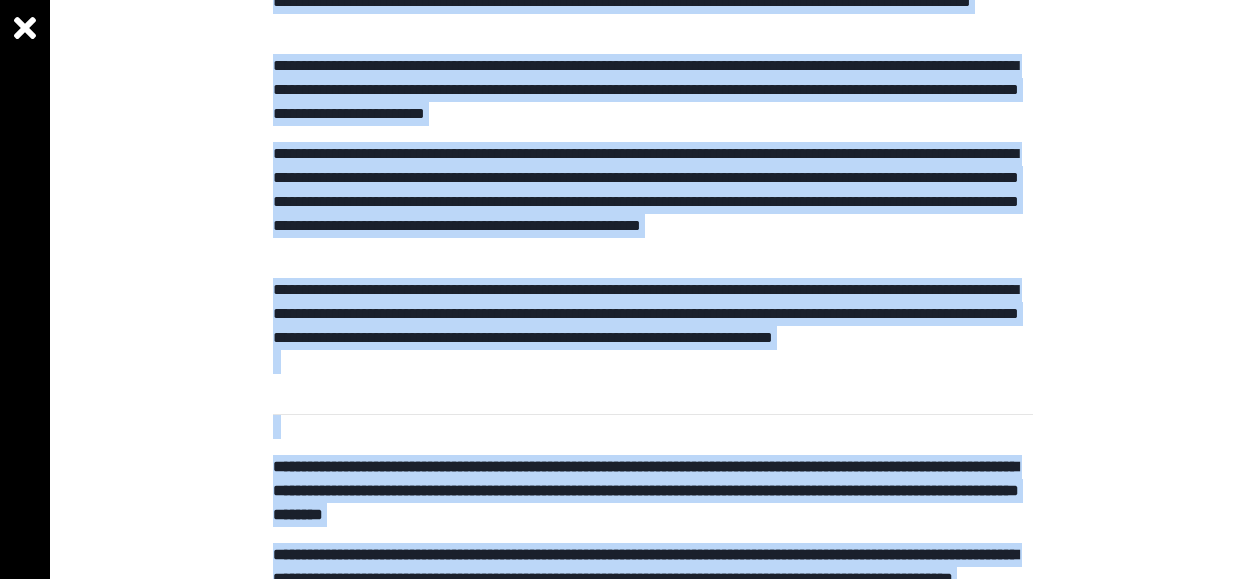 click on "**********" at bounding box center (653, 338) 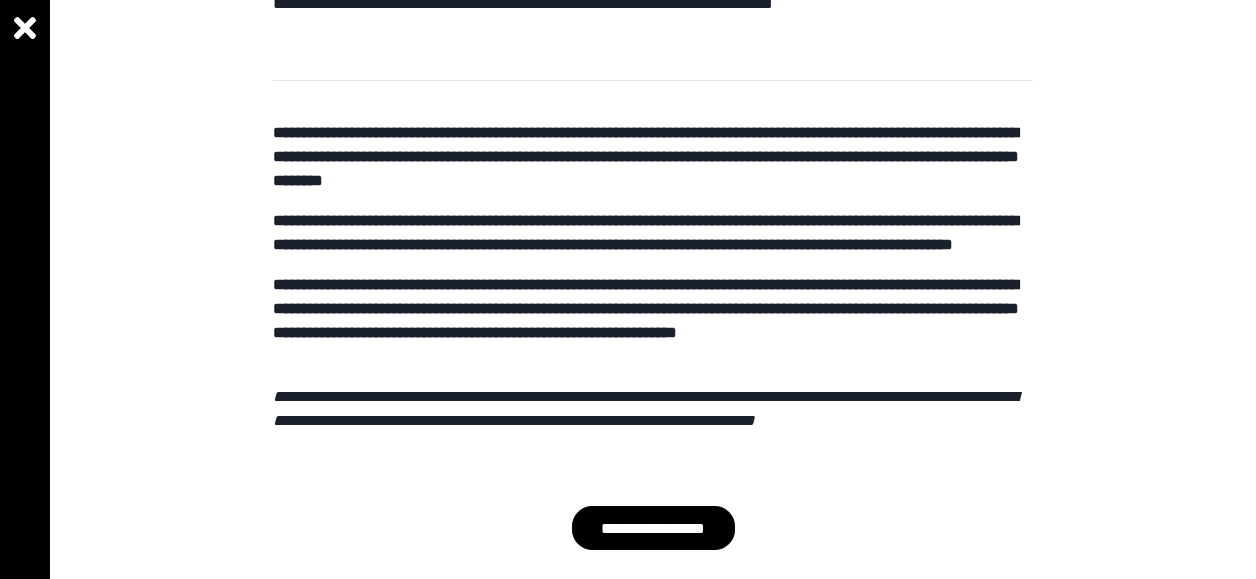 scroll, scrollTop: 914, scrollLeft: 0, axis: vertical 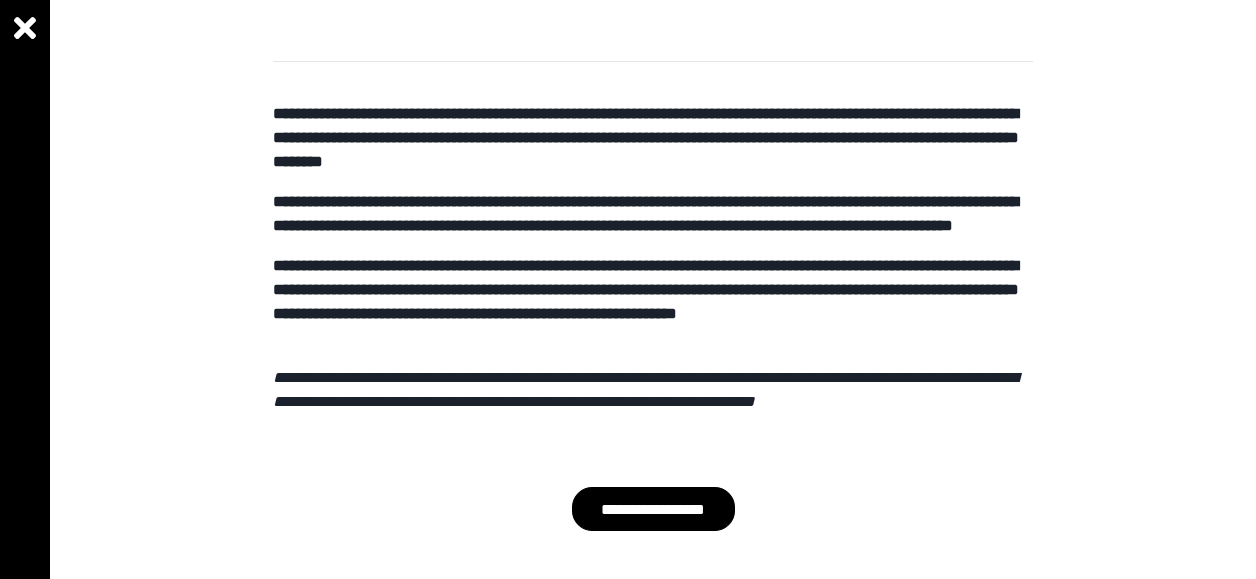 click on "**********" at bounding box center [653, 509] 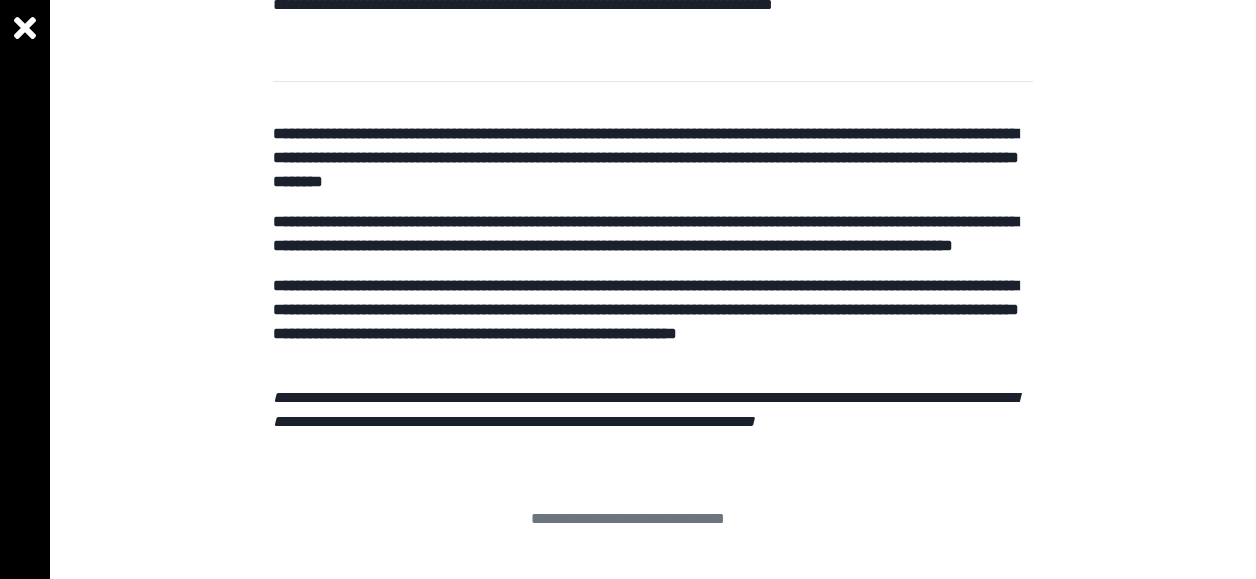 scroll, scrollTop: 893, scrollLeft: 0, axis: vertical 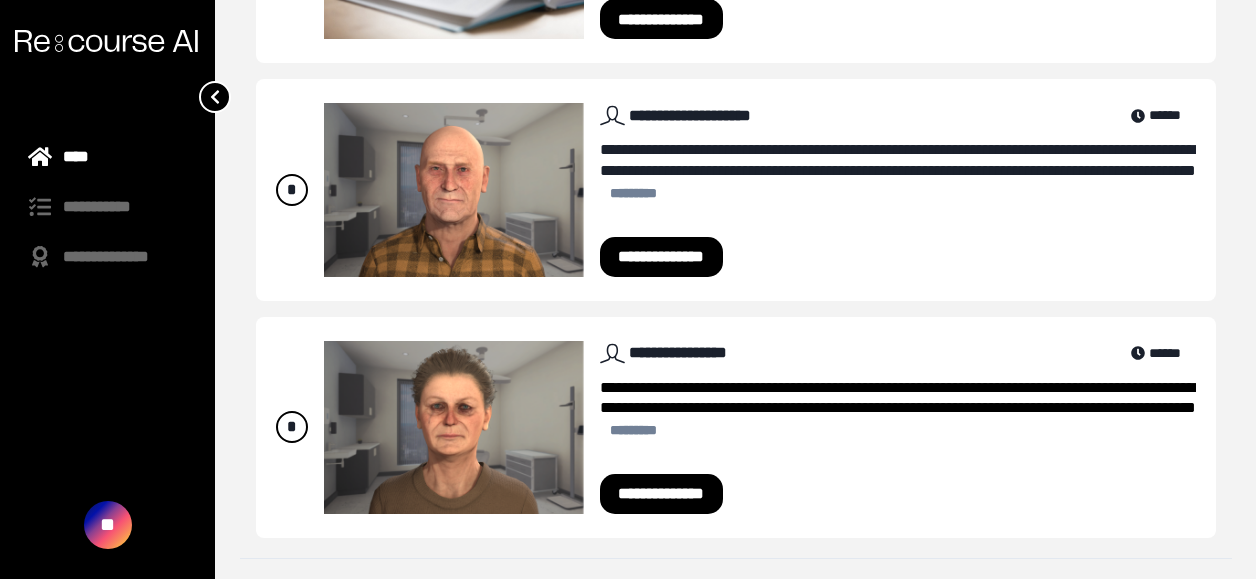 click on "**********" at bounding box center (662, 257) 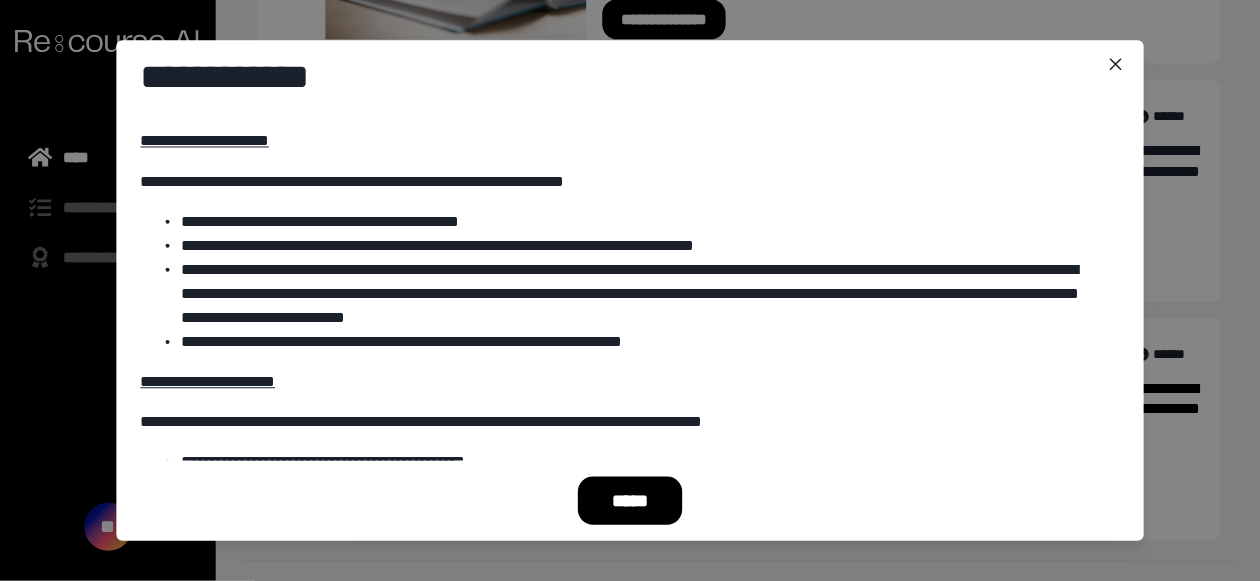 scroll, scrollTop: 261, scrollLeft: 0, axis: vertical 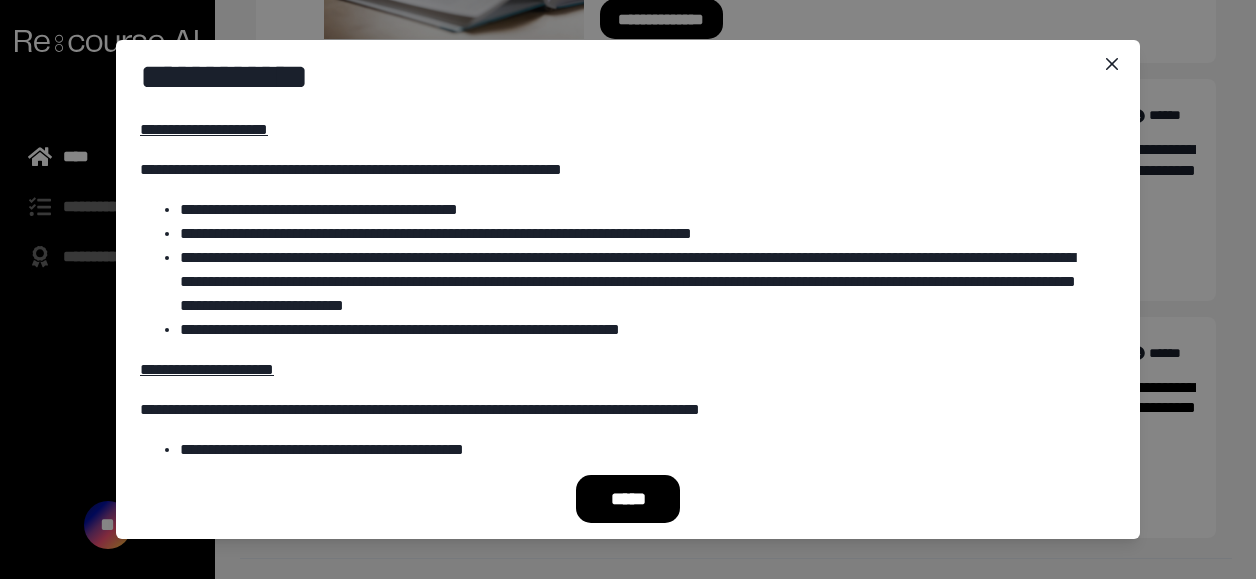 click on "*****" at bounding box center (628, 499) 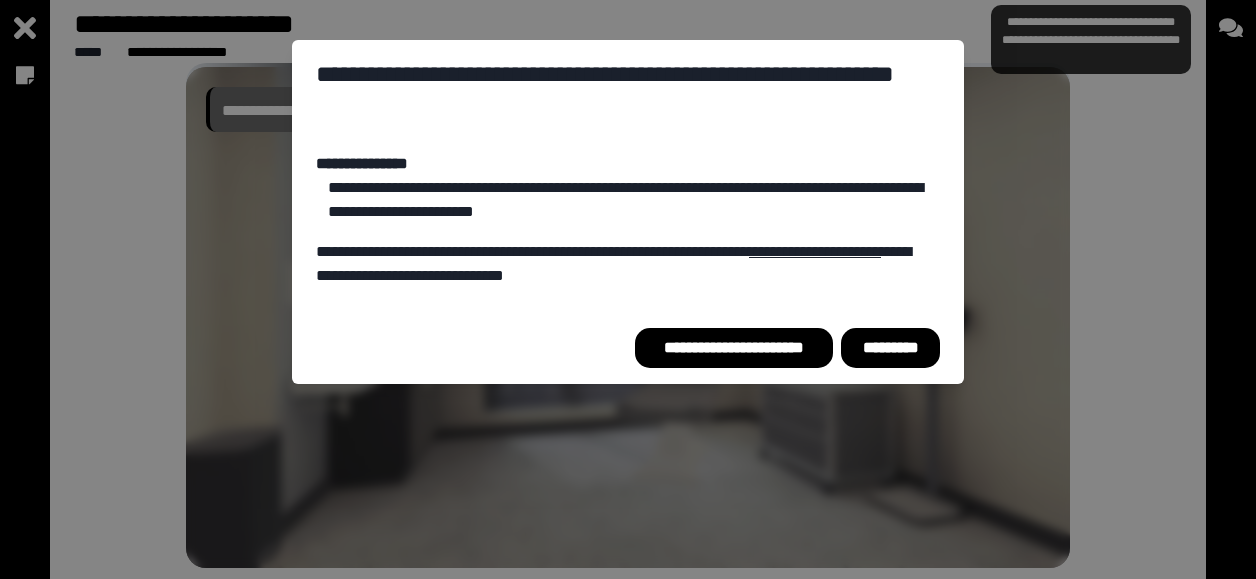 click on "*********" at bounding box center (890, 348) 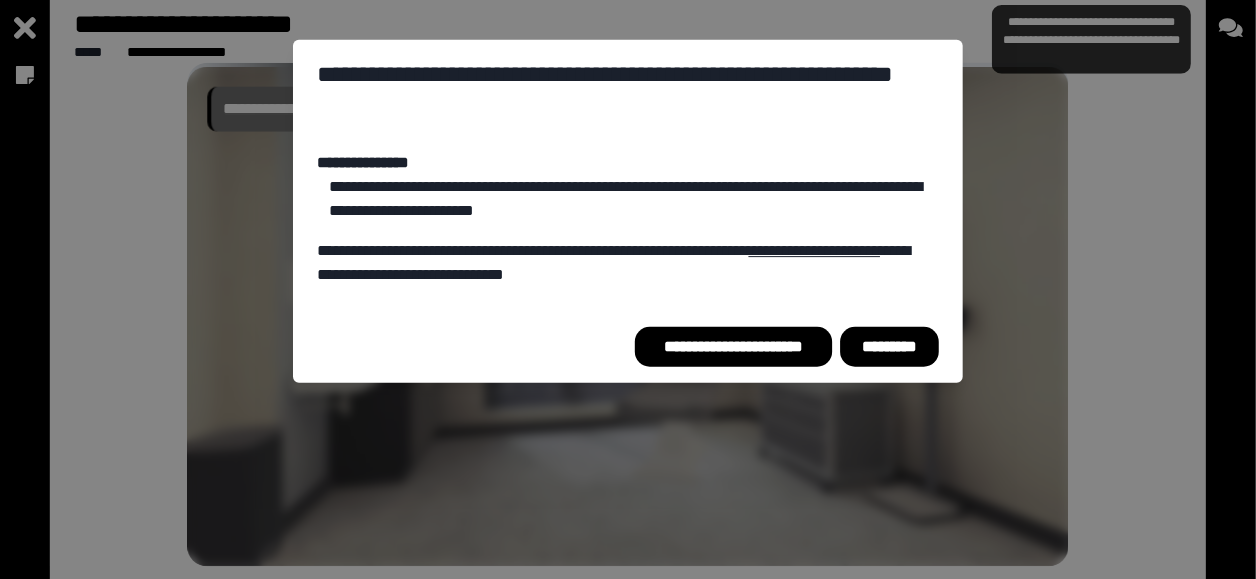 scroll, scrollTop: 1005, scrollLeft: 0, axis: vertical 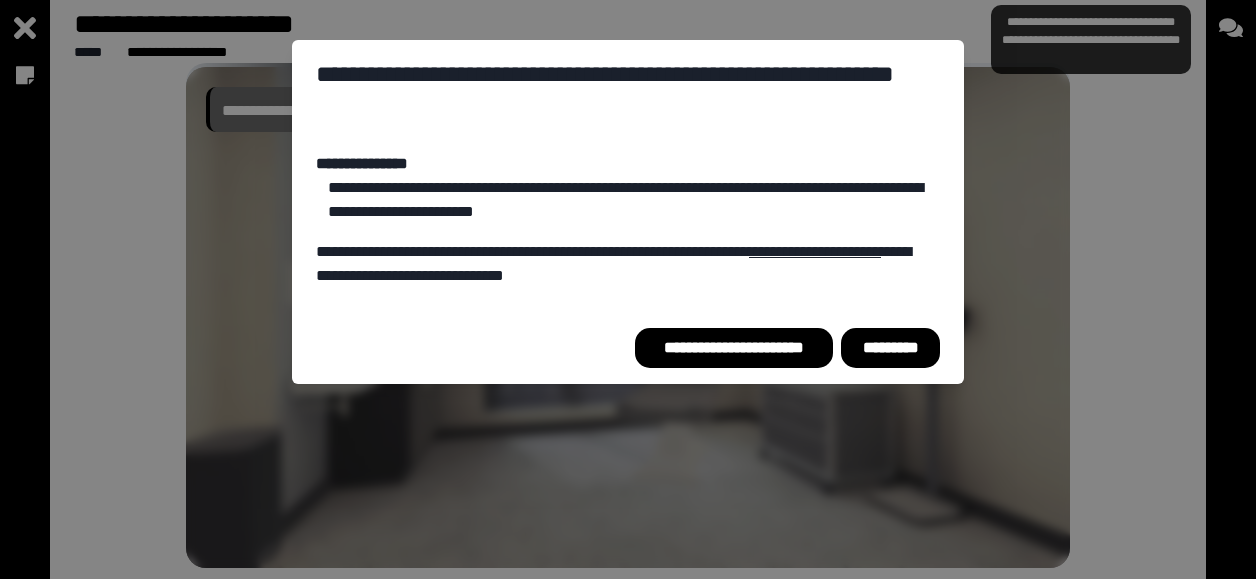 click on "*********" at bounding box center (890, 348) 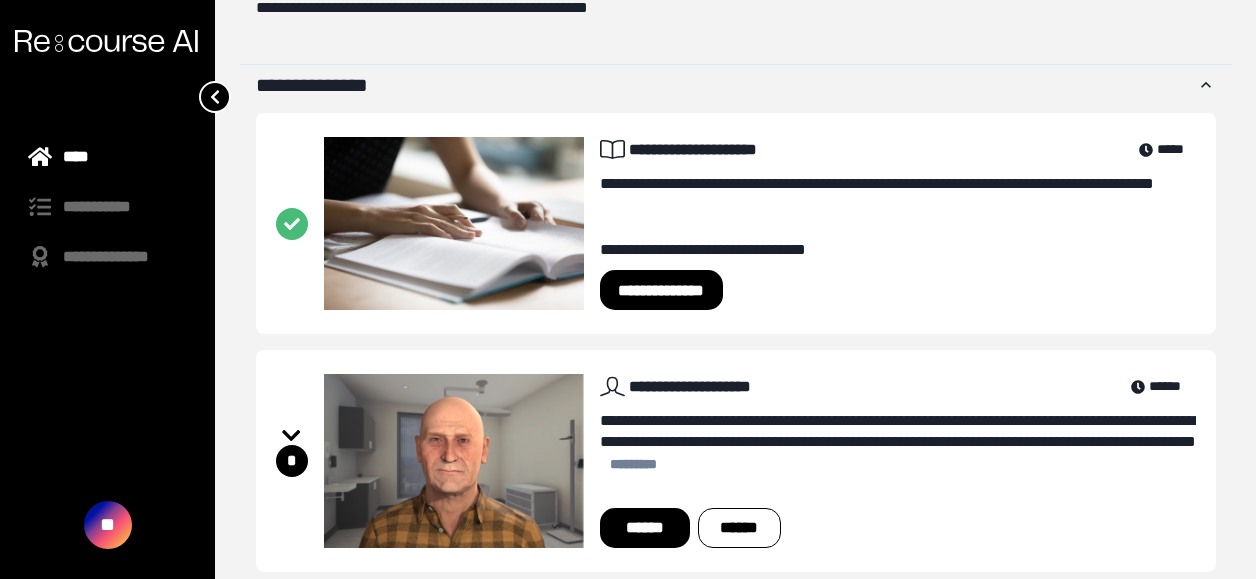 scroll, scrollTop: 719, scrollLeft: 0, axis: vertical 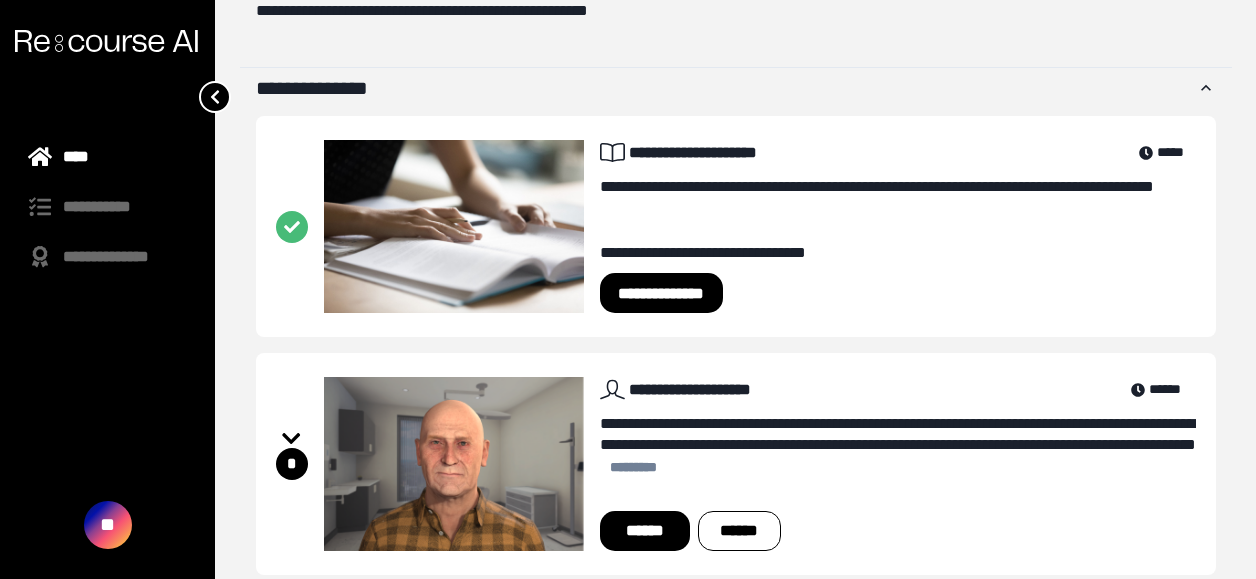 click at bounding box center (454, 463) 